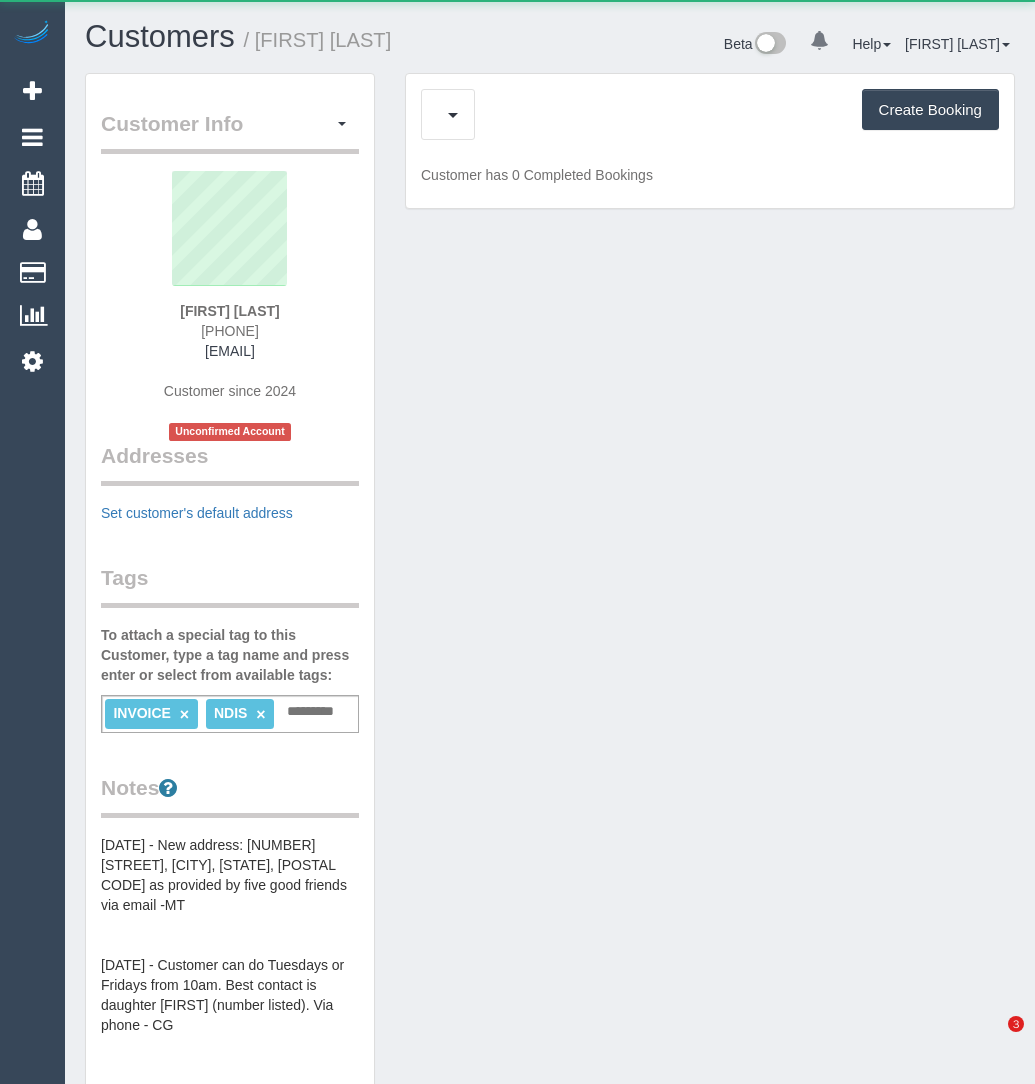 scroll, scrollTop: 0, scrollLeft: 0, axis: both 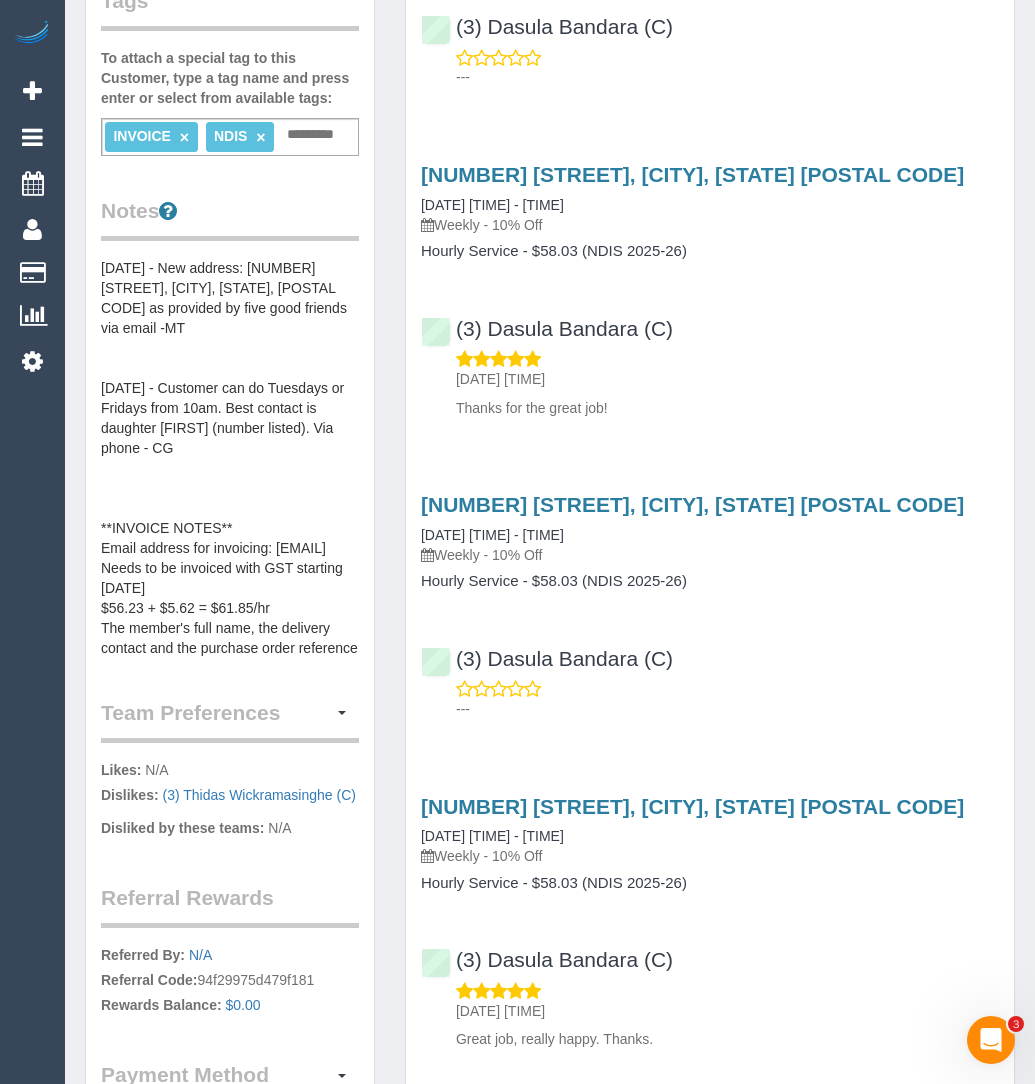 click on "03/04/25 - New address: 40 Surrey Road, Blackburn North, VIC, 3130 as provided by five good friends via email -MT
11/09/24 - Customer can do Tuesdays or Fridays from 10am. Best contact is daughter Alwin (number listed). Via phone - CG
**INVOICE NOTES**
Email address for invoicing: invoices@fivegoodfriends.com.au
Needs to be invoiced with GST starting 20/1/2025
$56.23 + $5.62 = $61.85/hr
The member's full name, the delivery contact and the purchase order reference number PO P-0000103993 must be referenced on invoices for payment.
As this is will be funded by Five Good Friends, please invoices must be billed to Five Good Friends Pty Ltd, Level 8,  154 Melbourne Street, South Brisbane 4101.
Support coordinator: Manu orders@fivegoodfriends.com.au" at bounding box center (230, 458) 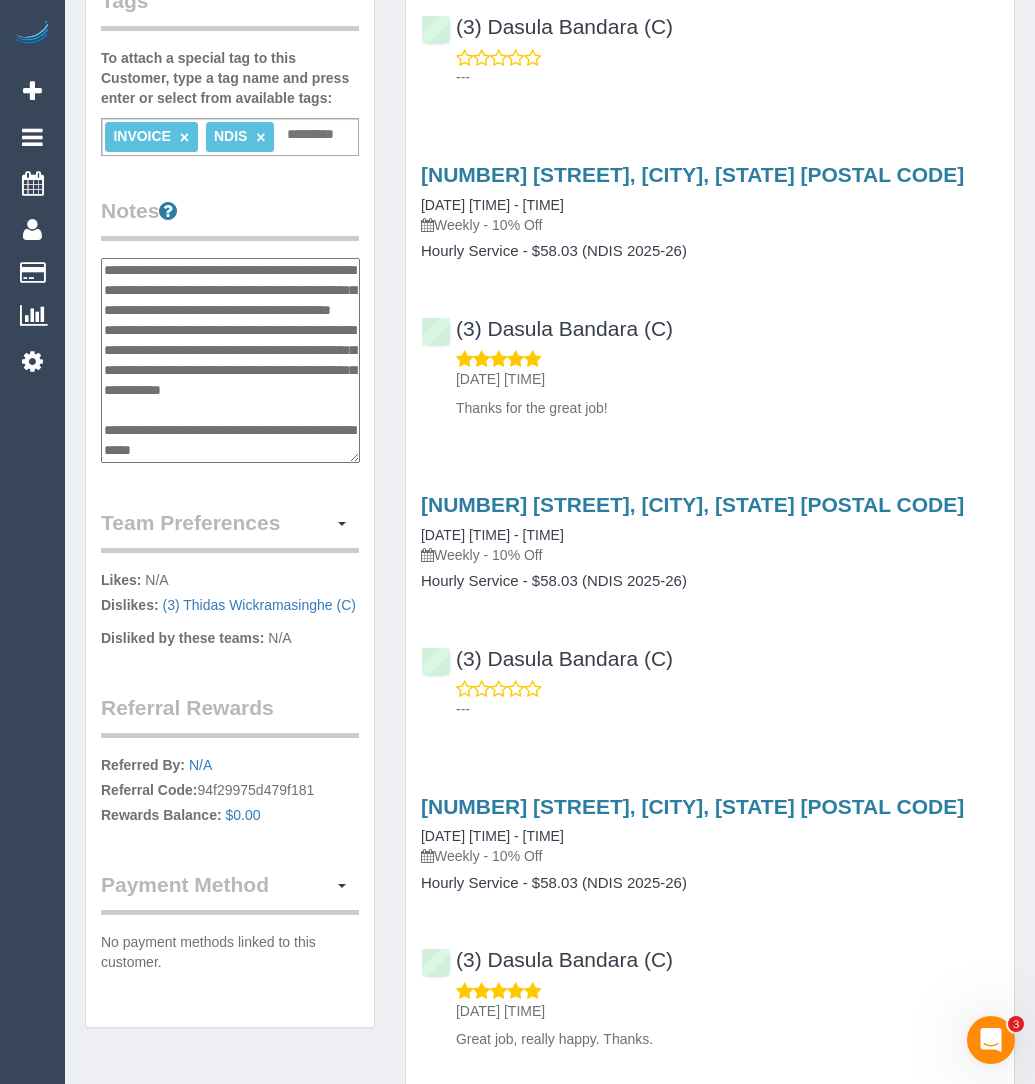 scroll, scrollTop: 330, scrollLeft: 0, axis: vertical 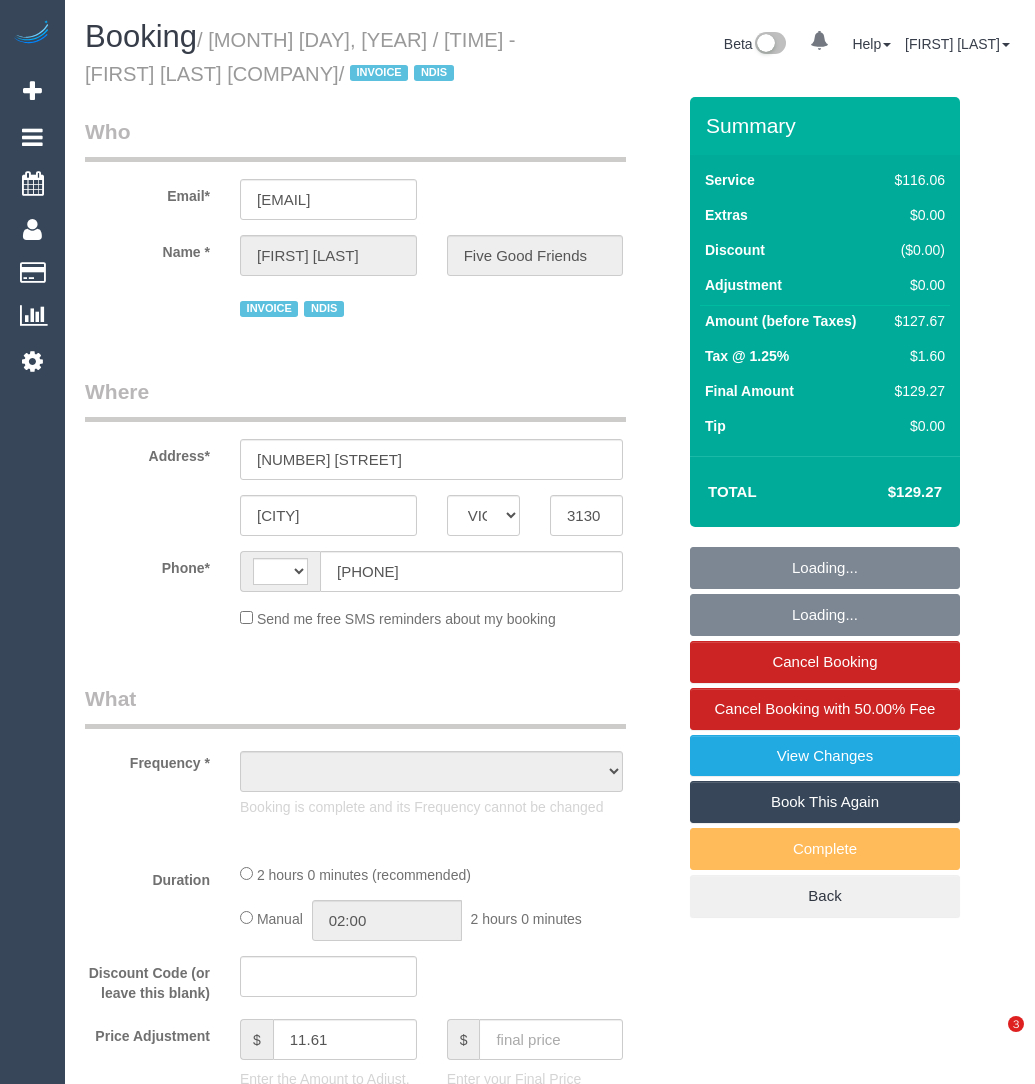 select on "VIC" 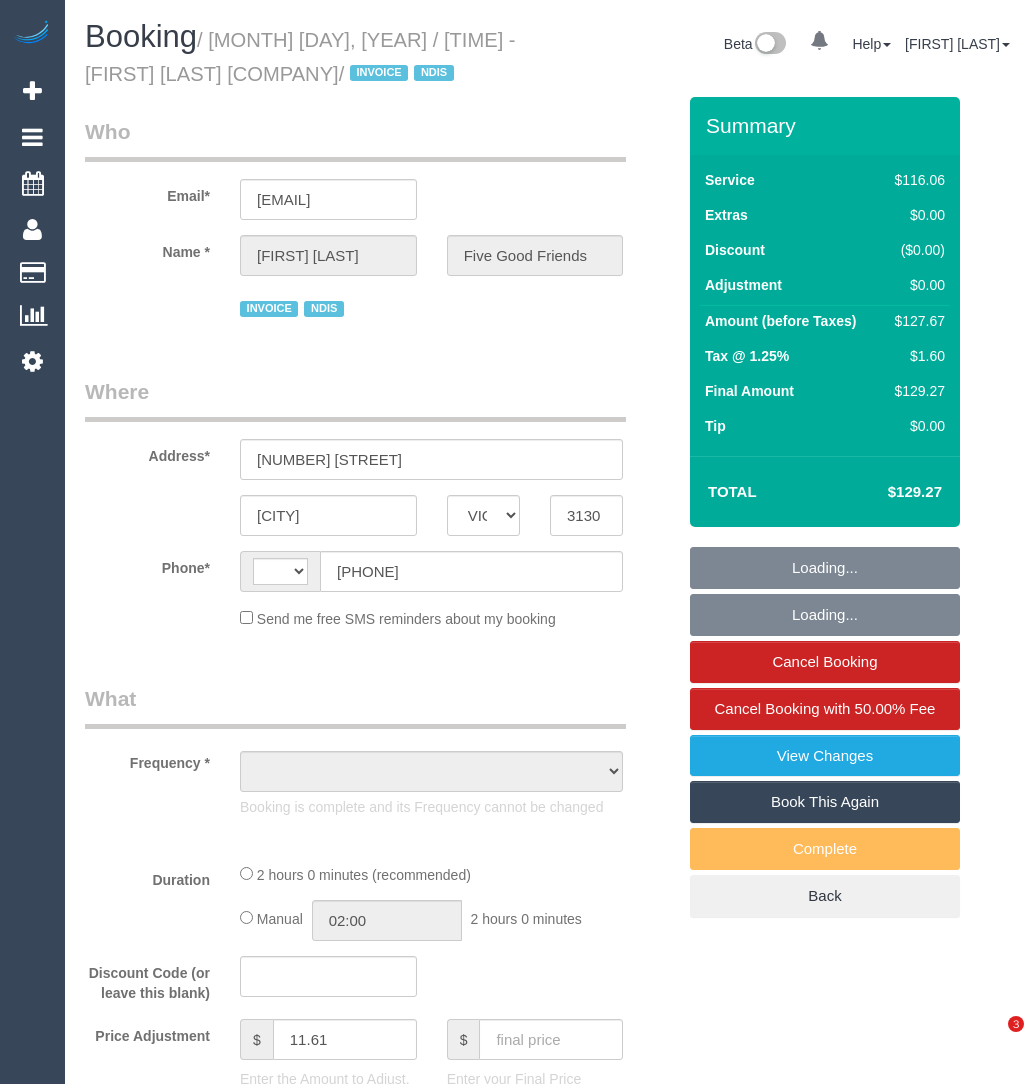 scroll, scrollTop: 0, scrollLeft: 0, axis: both 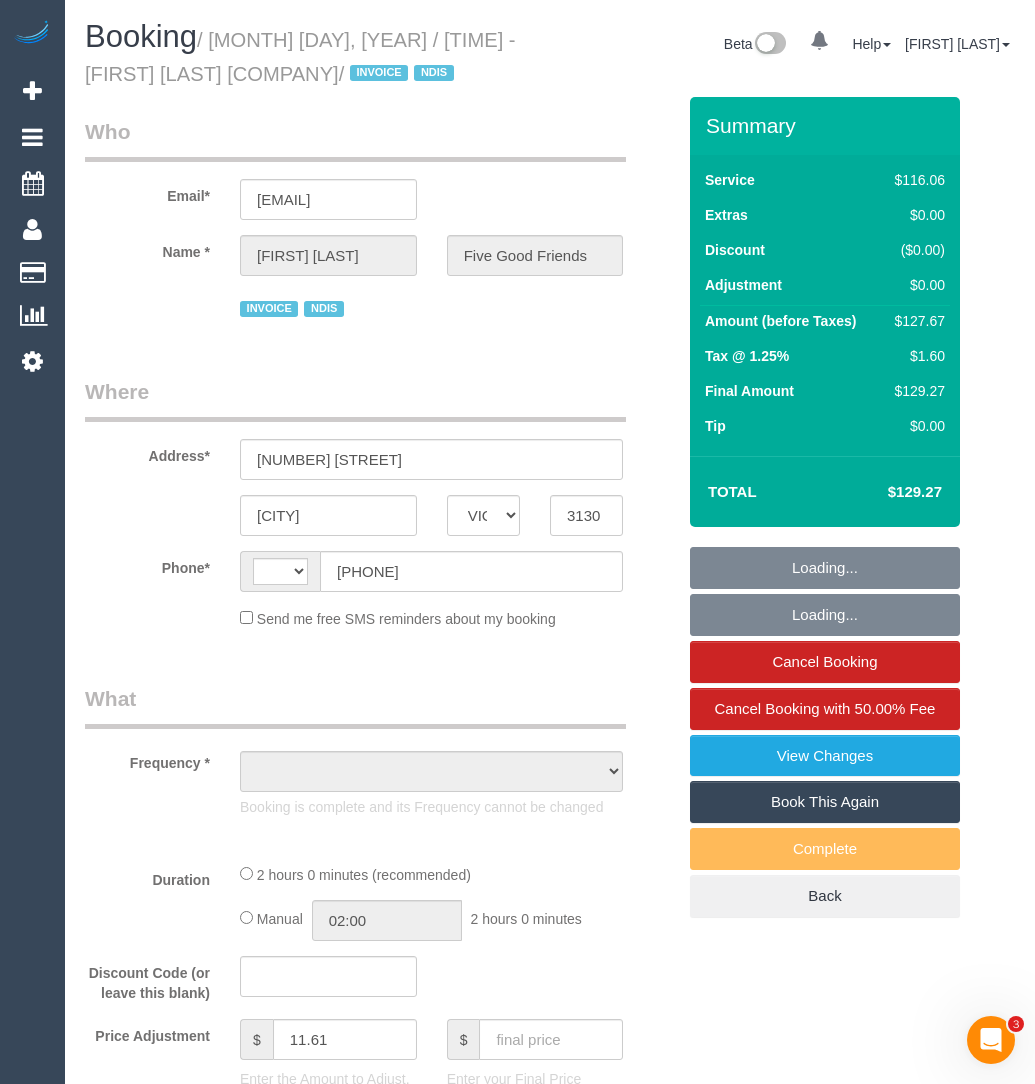 select on "string:AU" 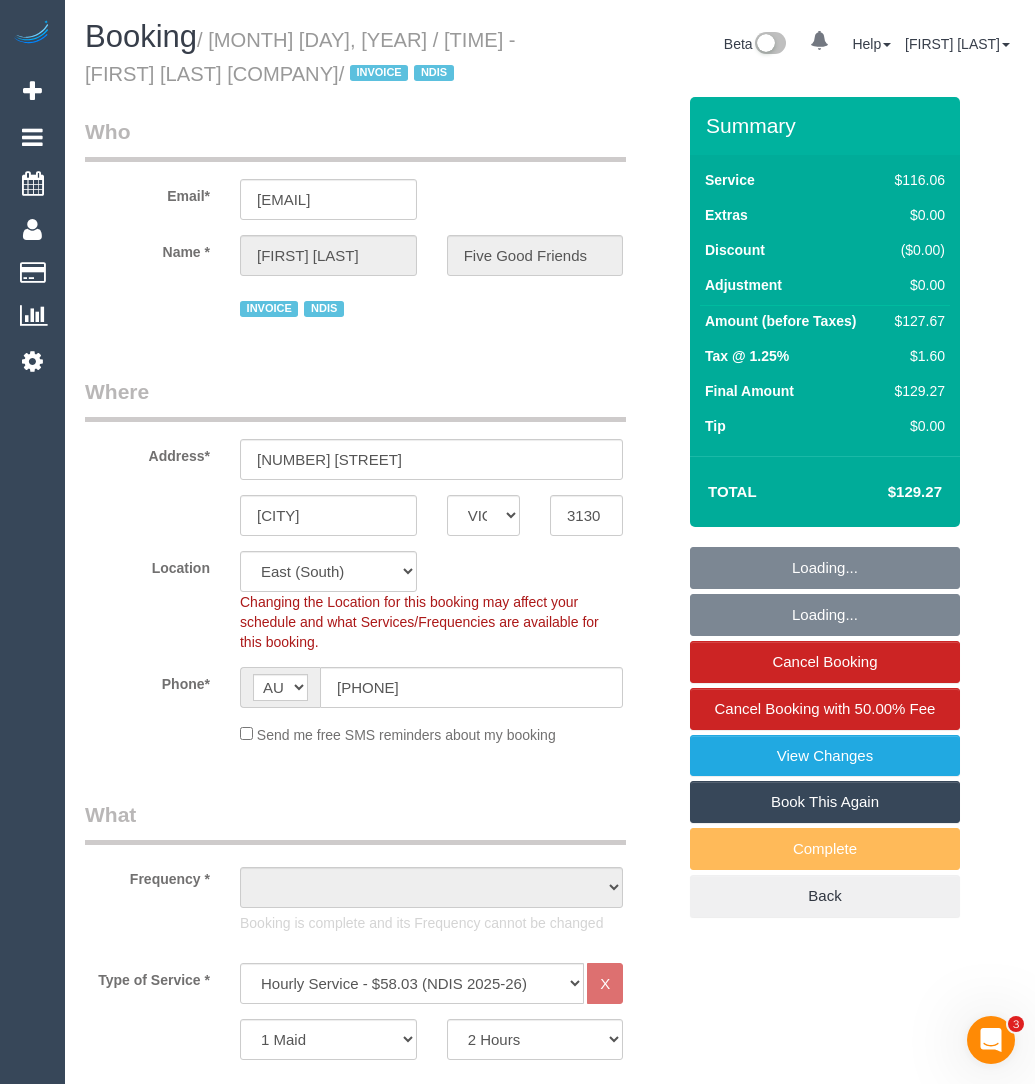 select on "object:595" 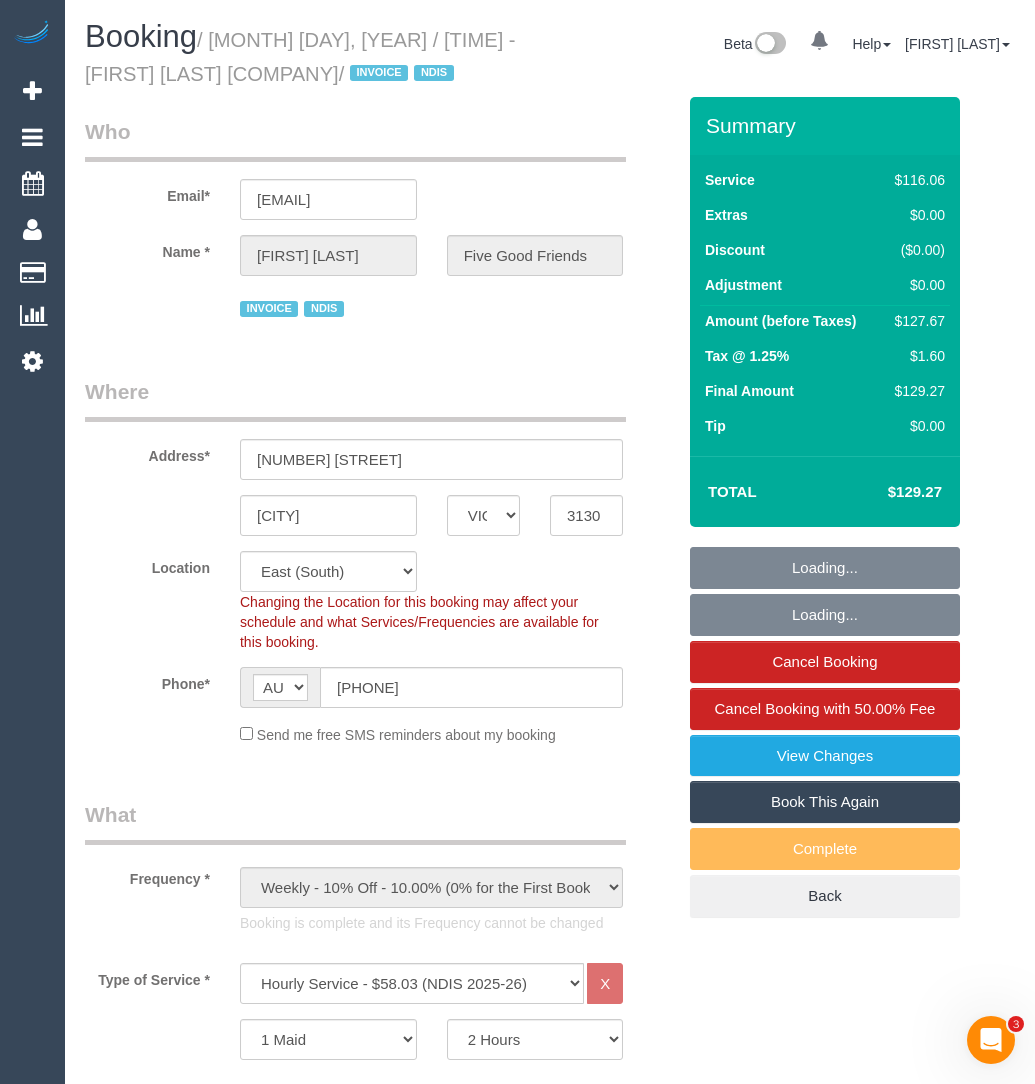 select on "number:28" 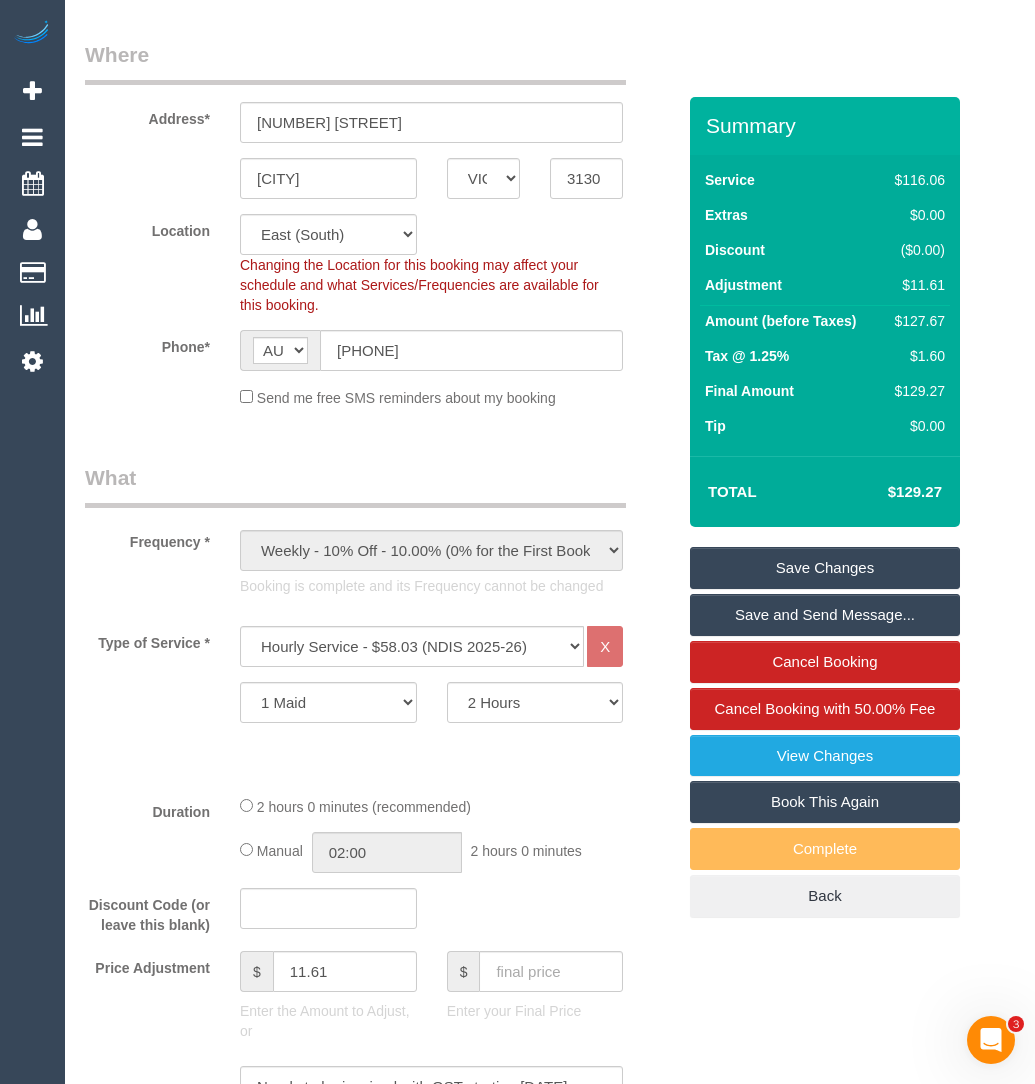 scroll, scrollTop: 0, scrollLeft: 0, axis: both 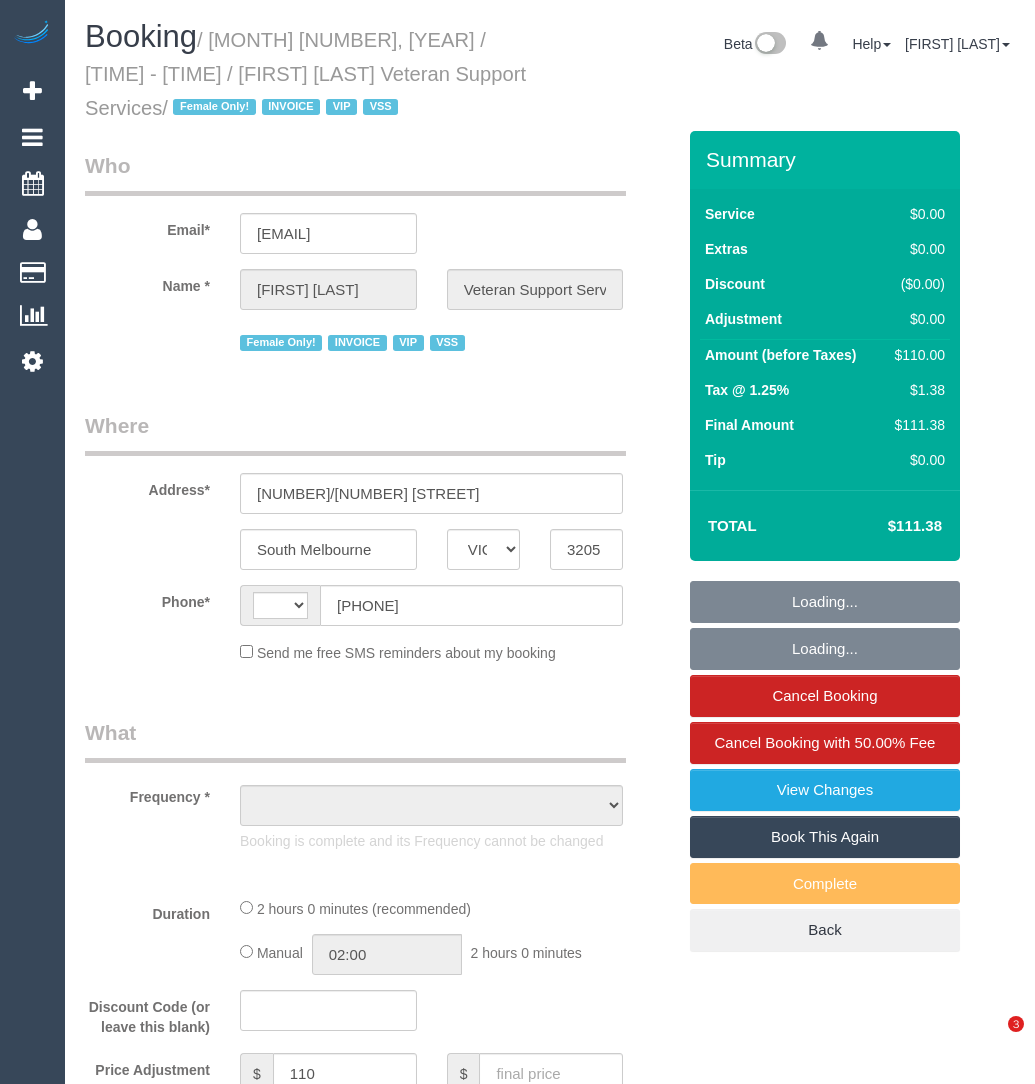 select on "VIC" 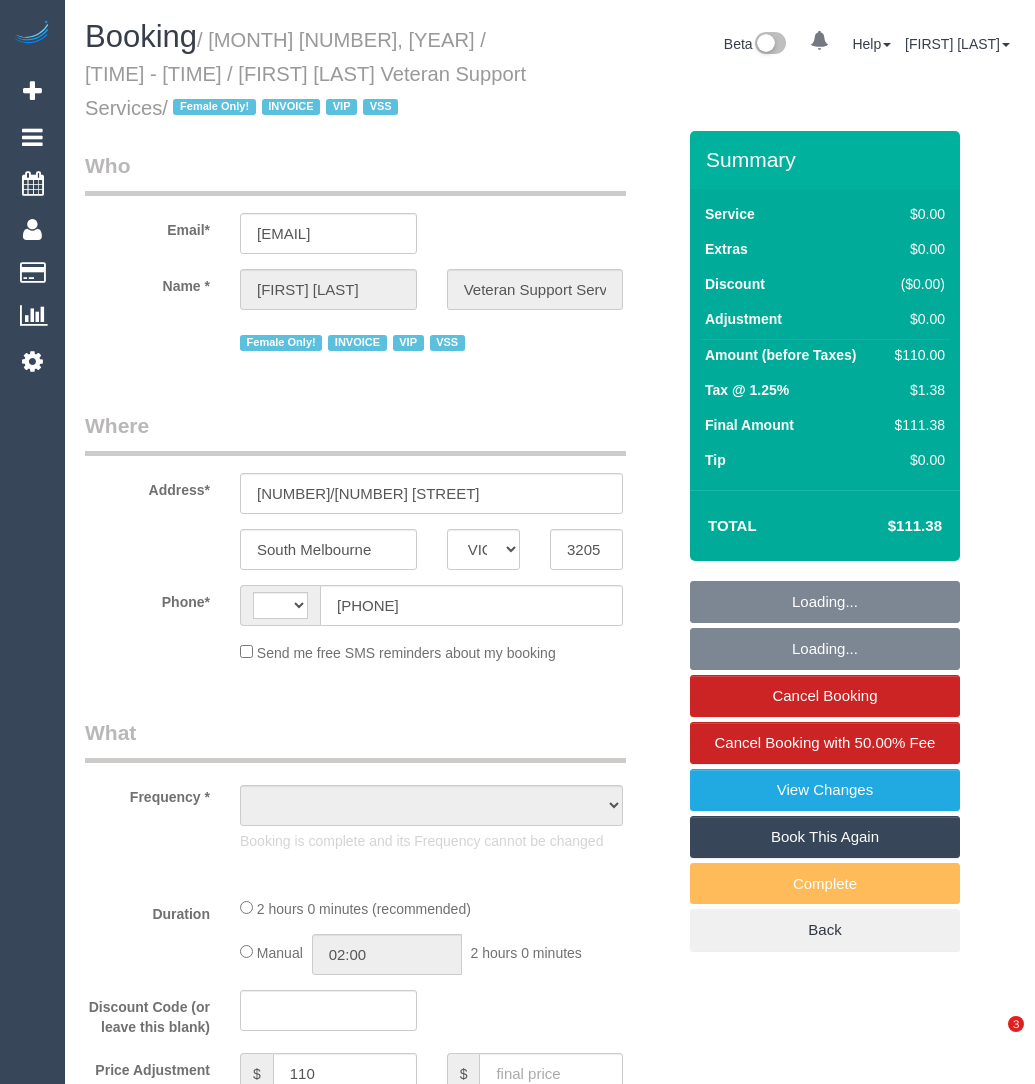 scroll, scrollTop: 0, scrollLeft: 0, axis: both 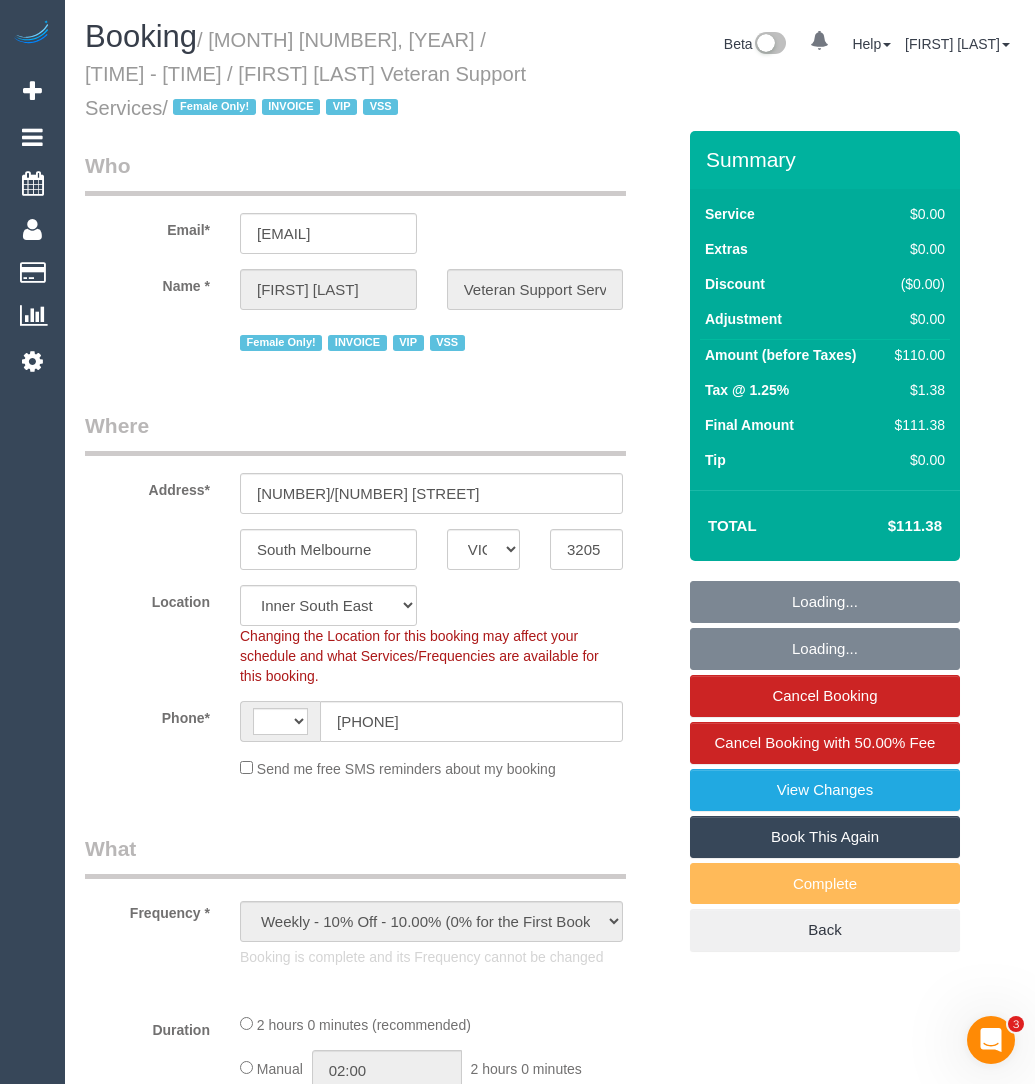 select on "object:695" 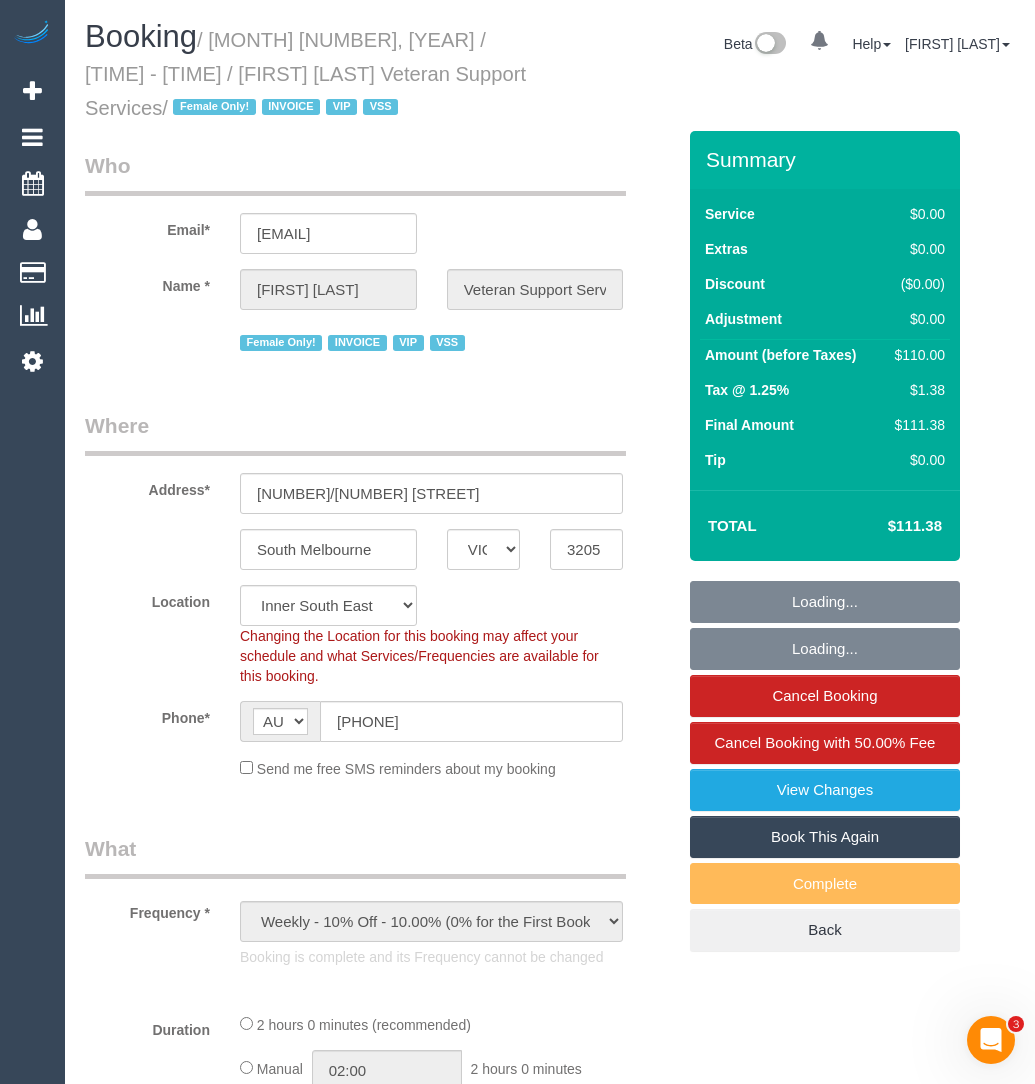 select on "120" 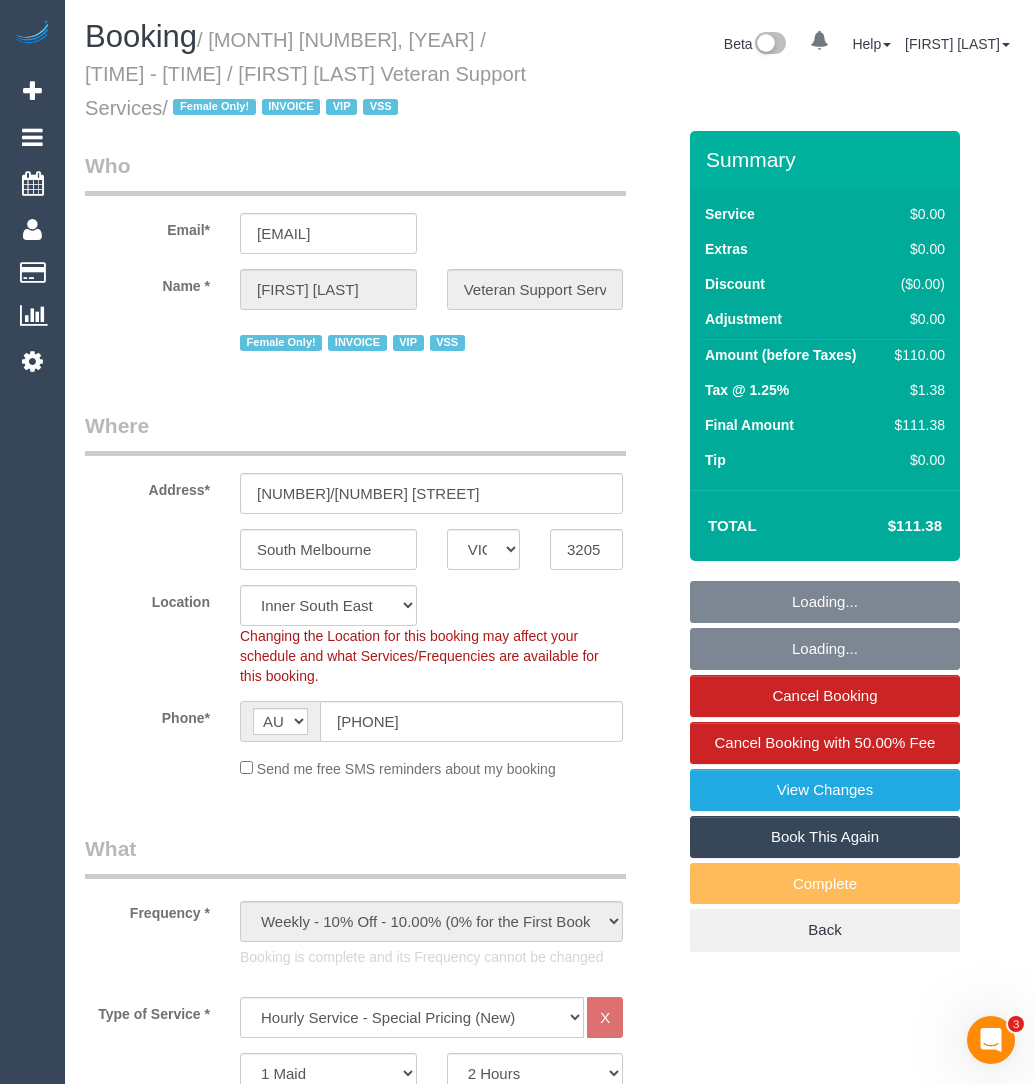 select on "spot1" 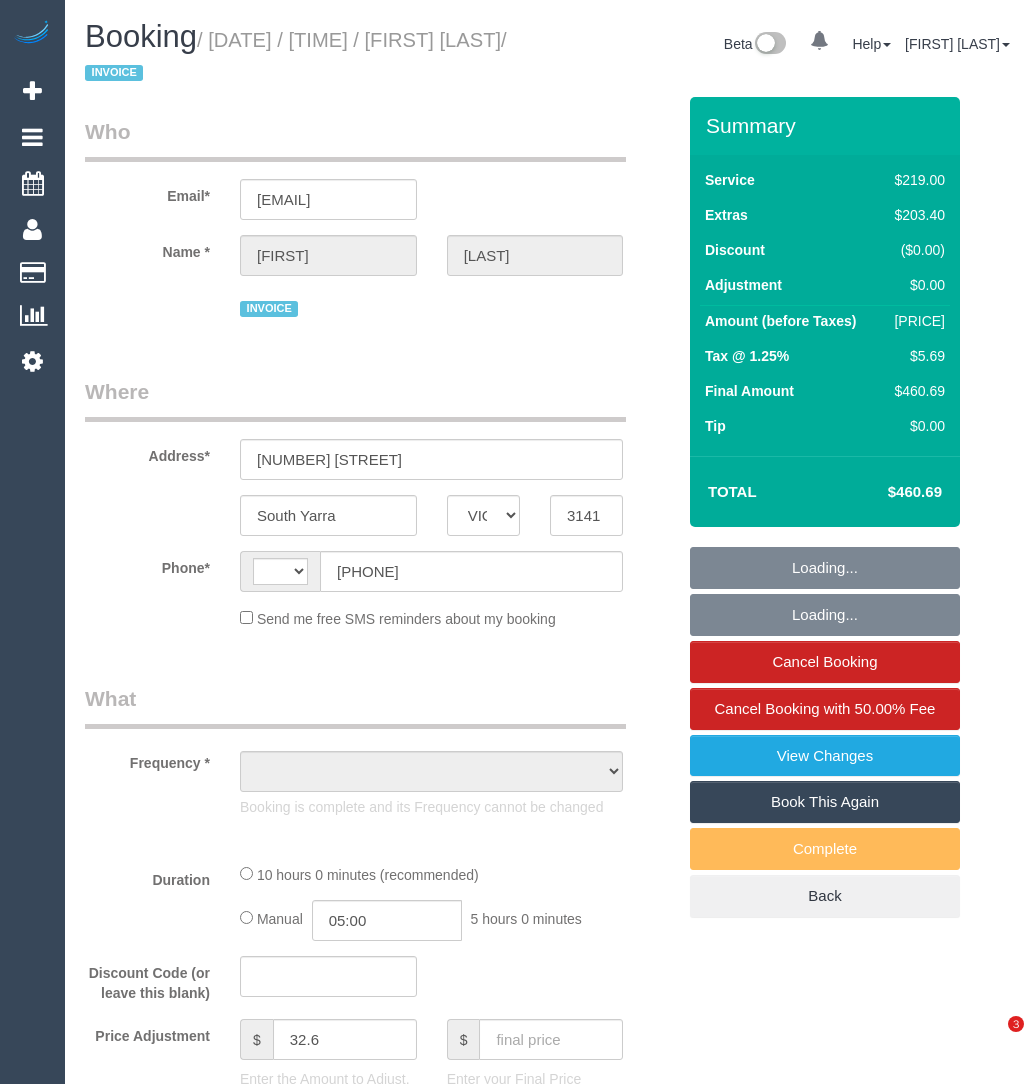 select on "VIC" 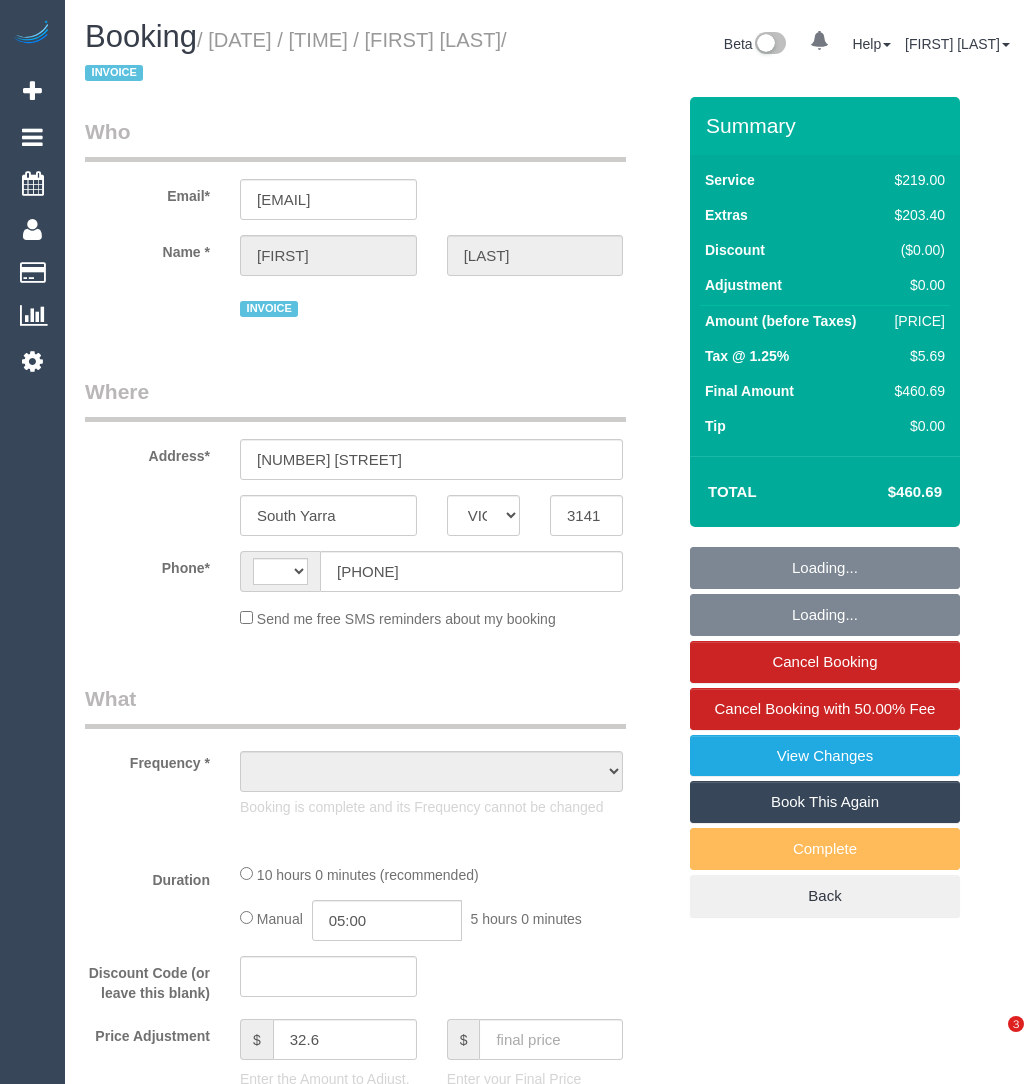 scroll, scrollTop: 0, scrollLeft: 0, axis: both 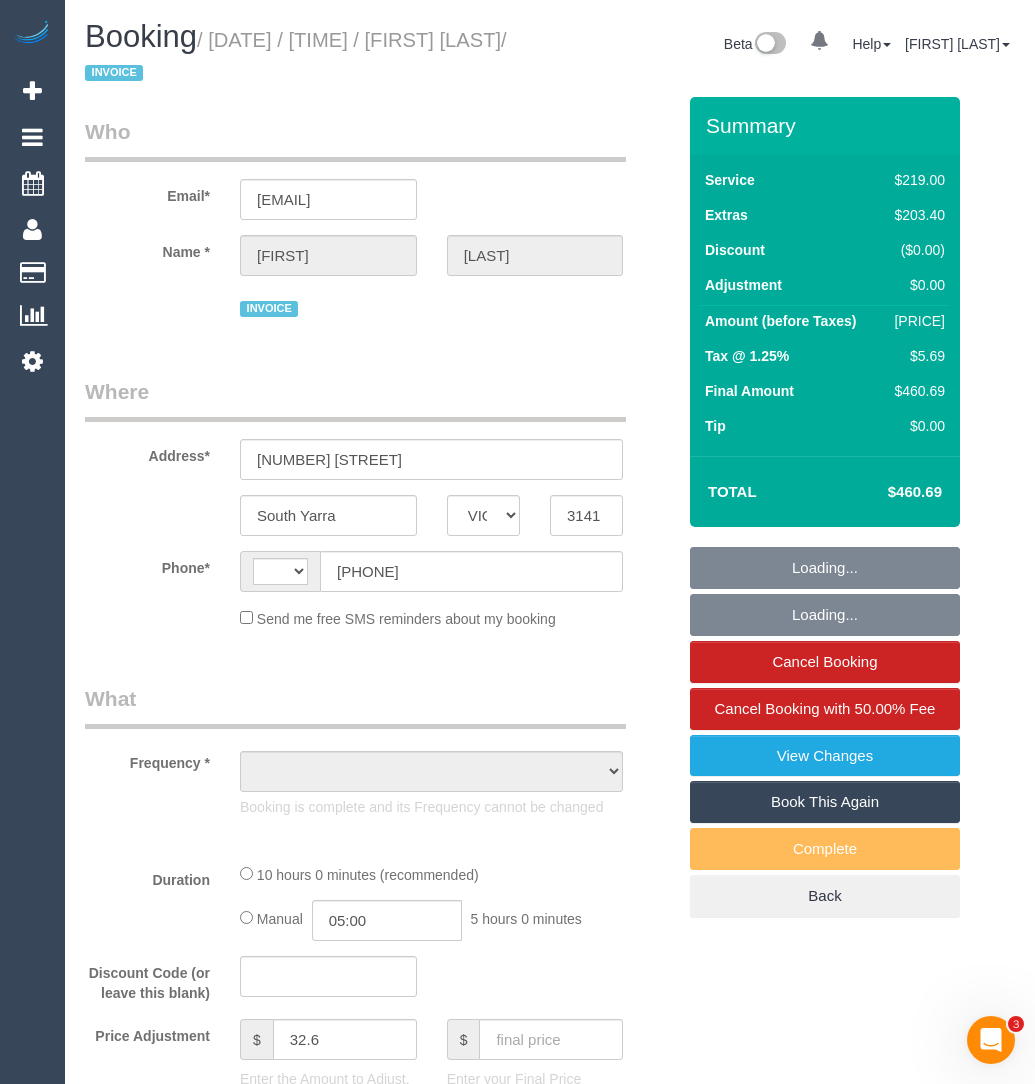 select on "object:283" 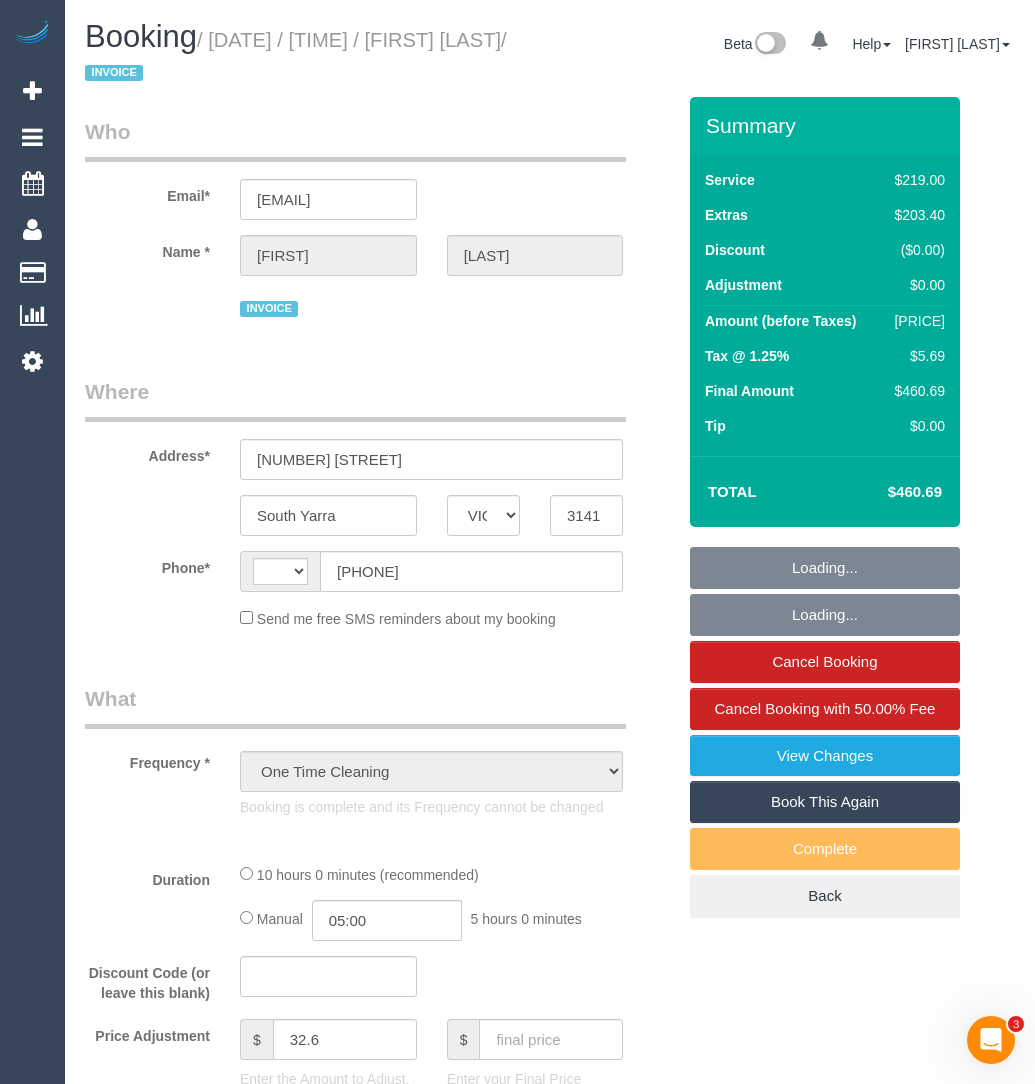 select on "string:AU" 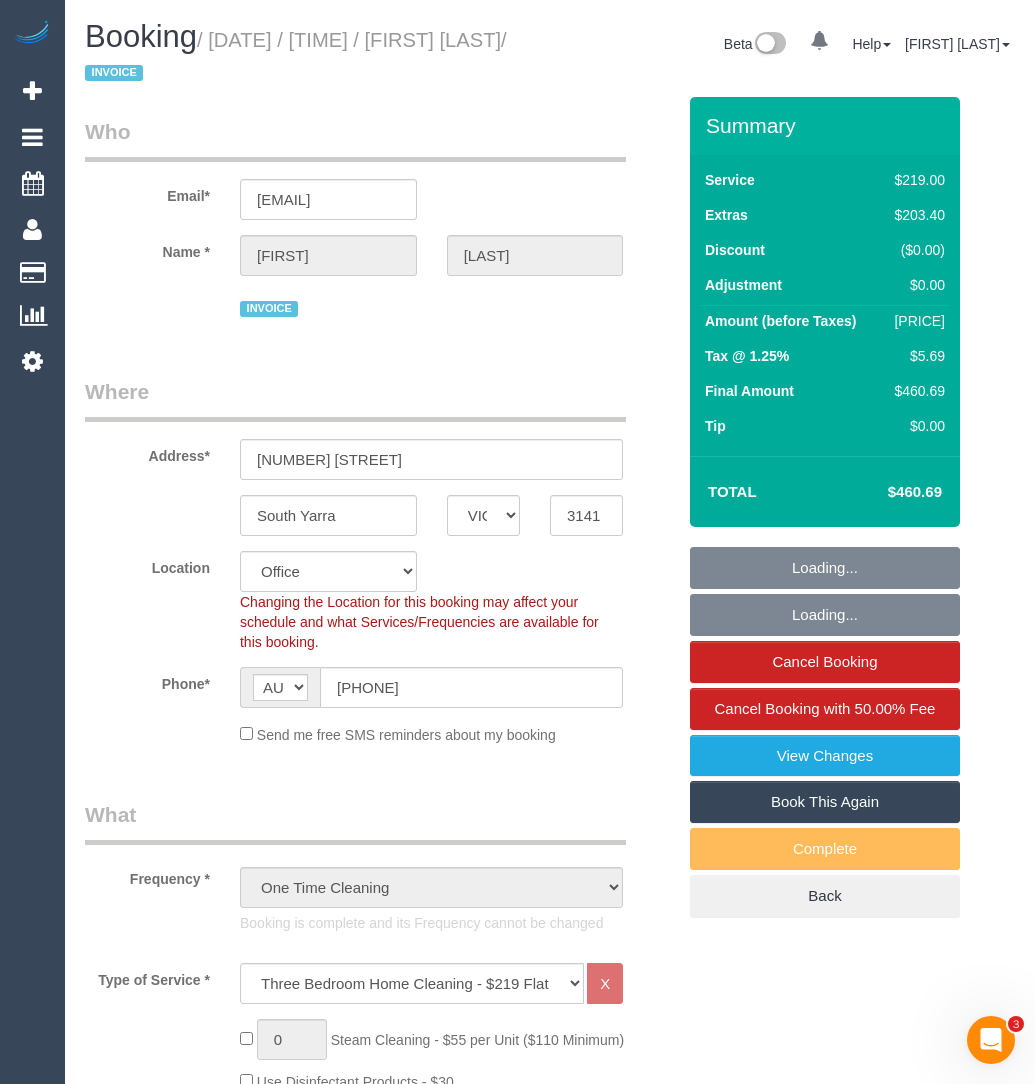 select on "object:2012" 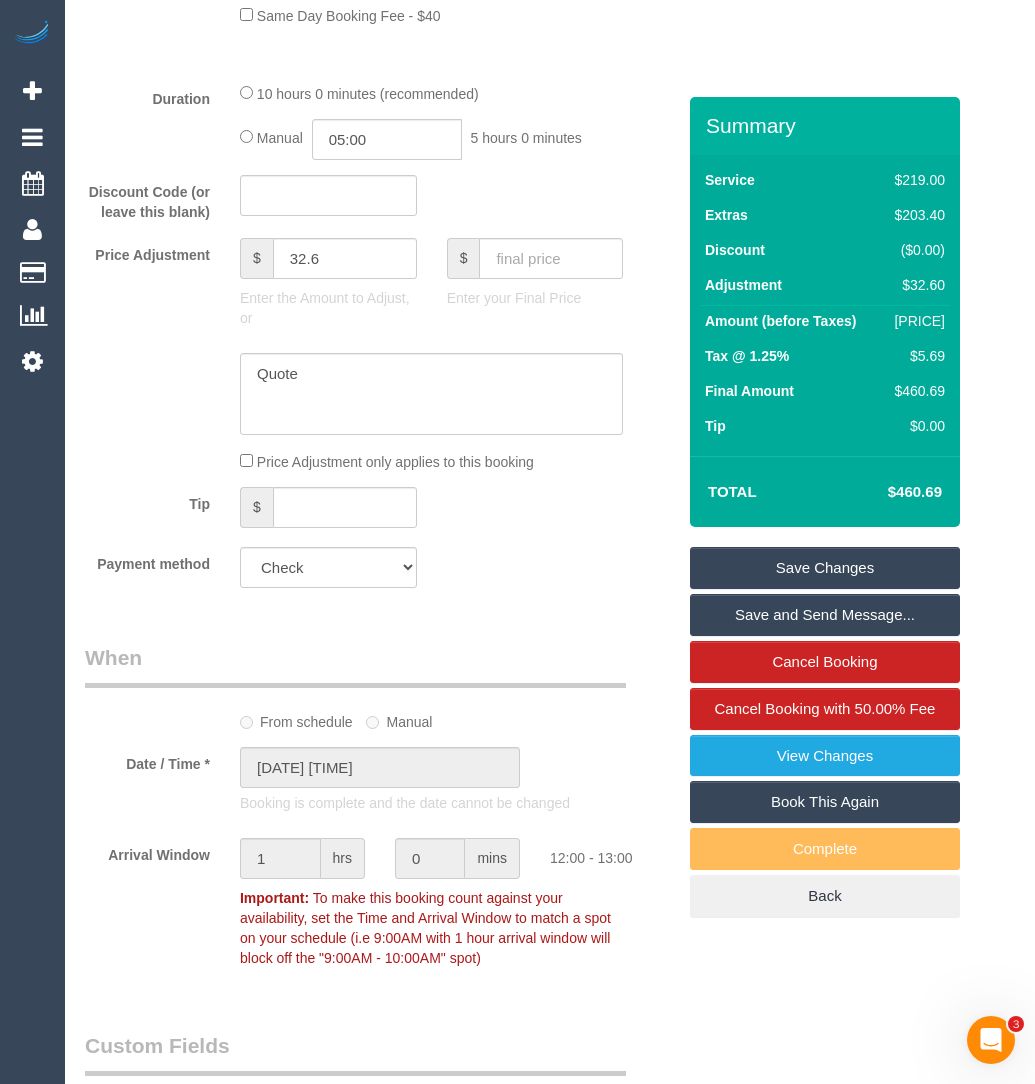 scroll, scrollTop: 1723, scrollLeft: 0, axis: vertical 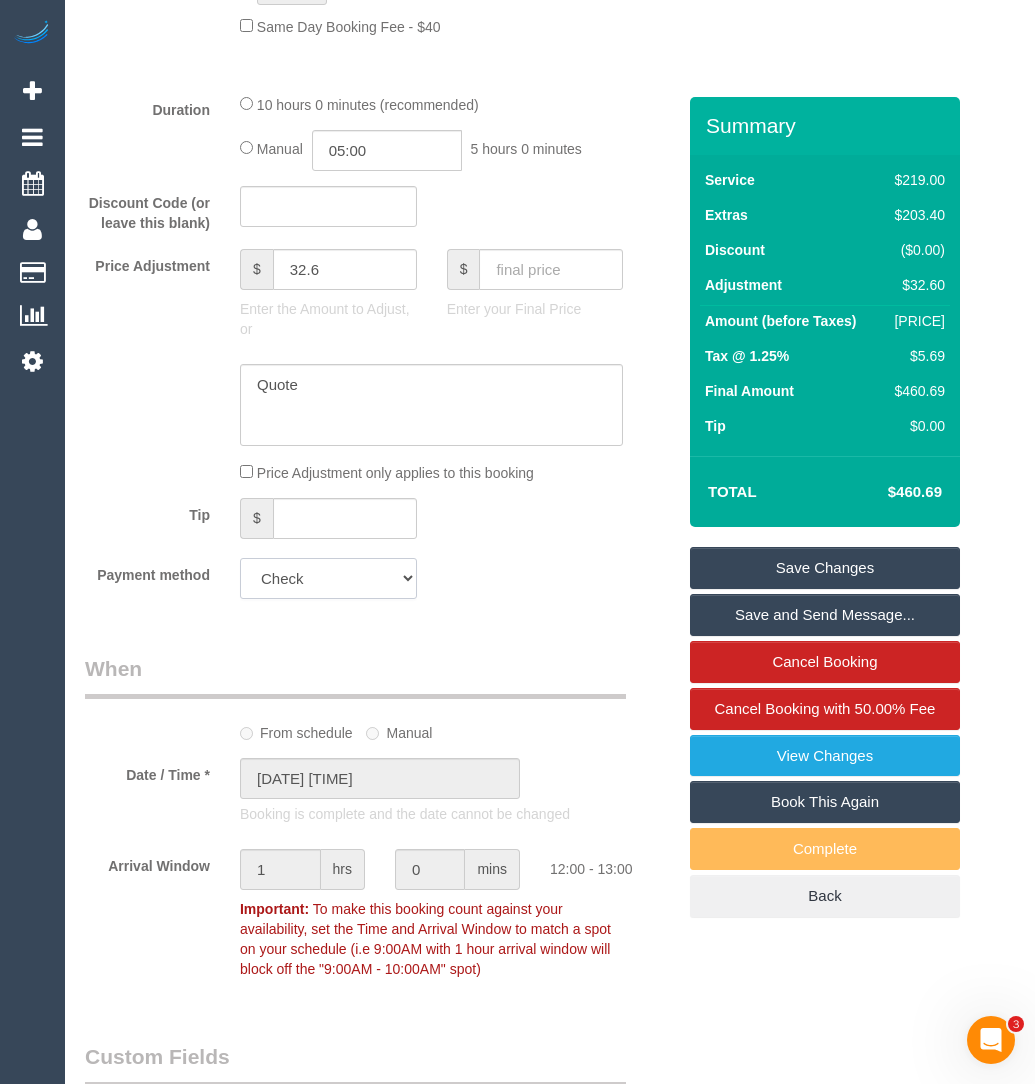 click on "Add Credit Card Cash Check Paypal" 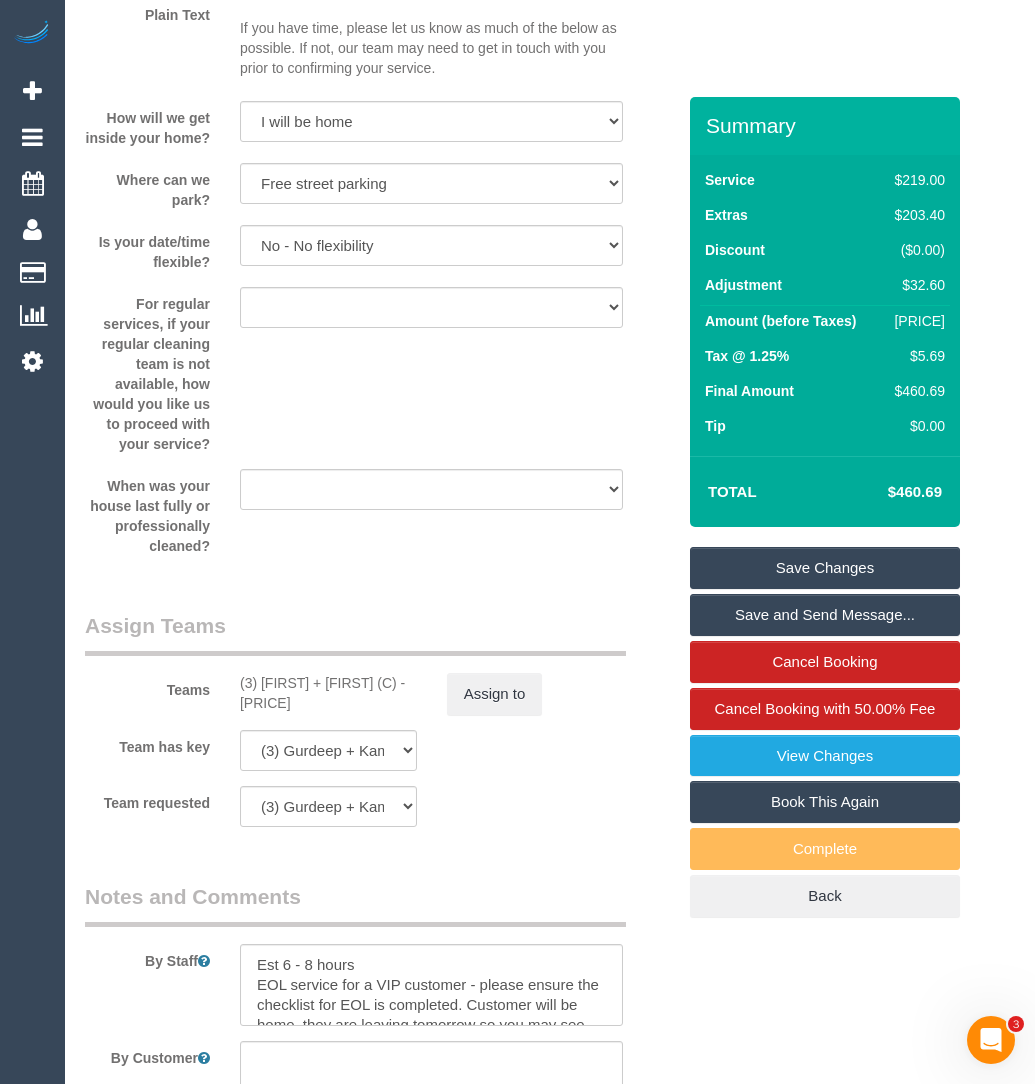 scroll, scrollTop: 3229, scrollLeft: 0, axis: vertical 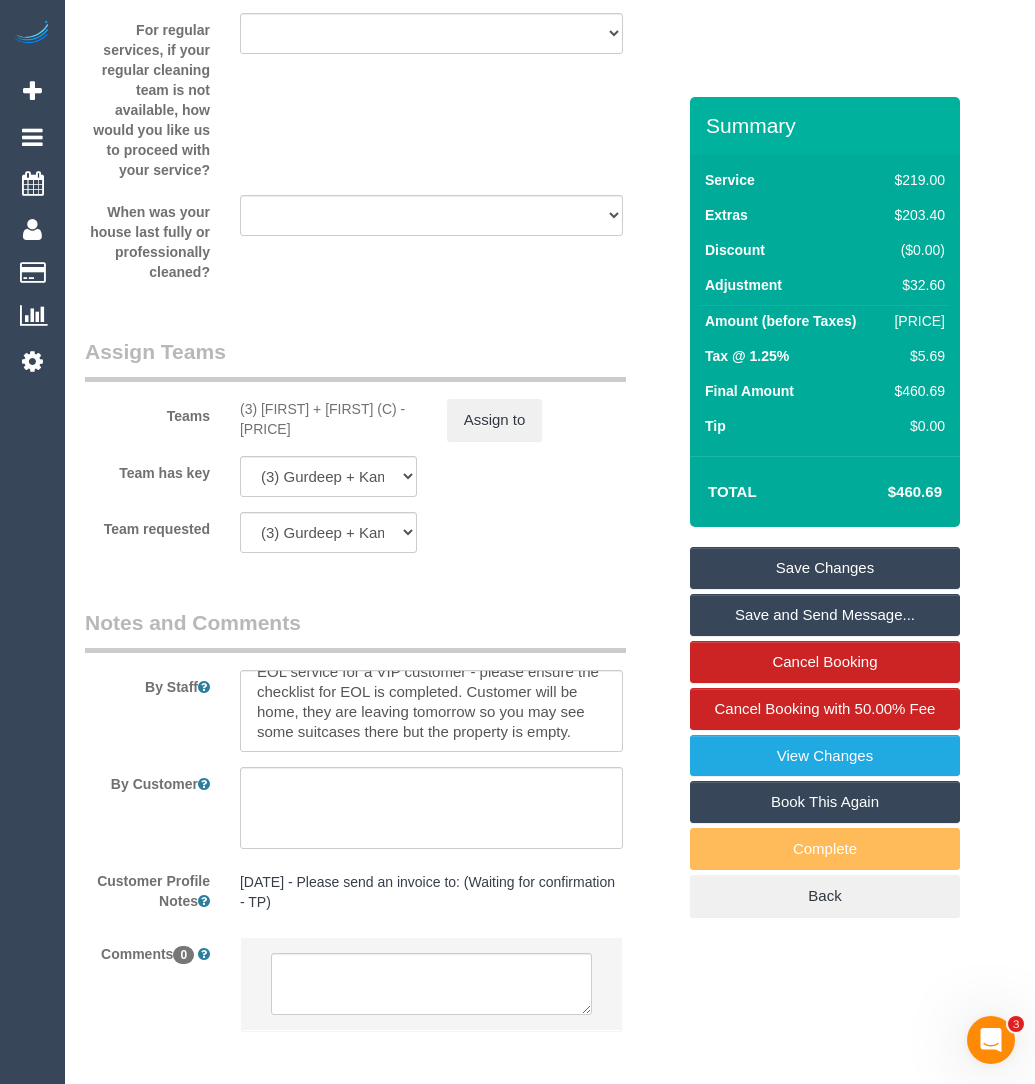 click on "Comments
0" at bounding box center [380, 994] 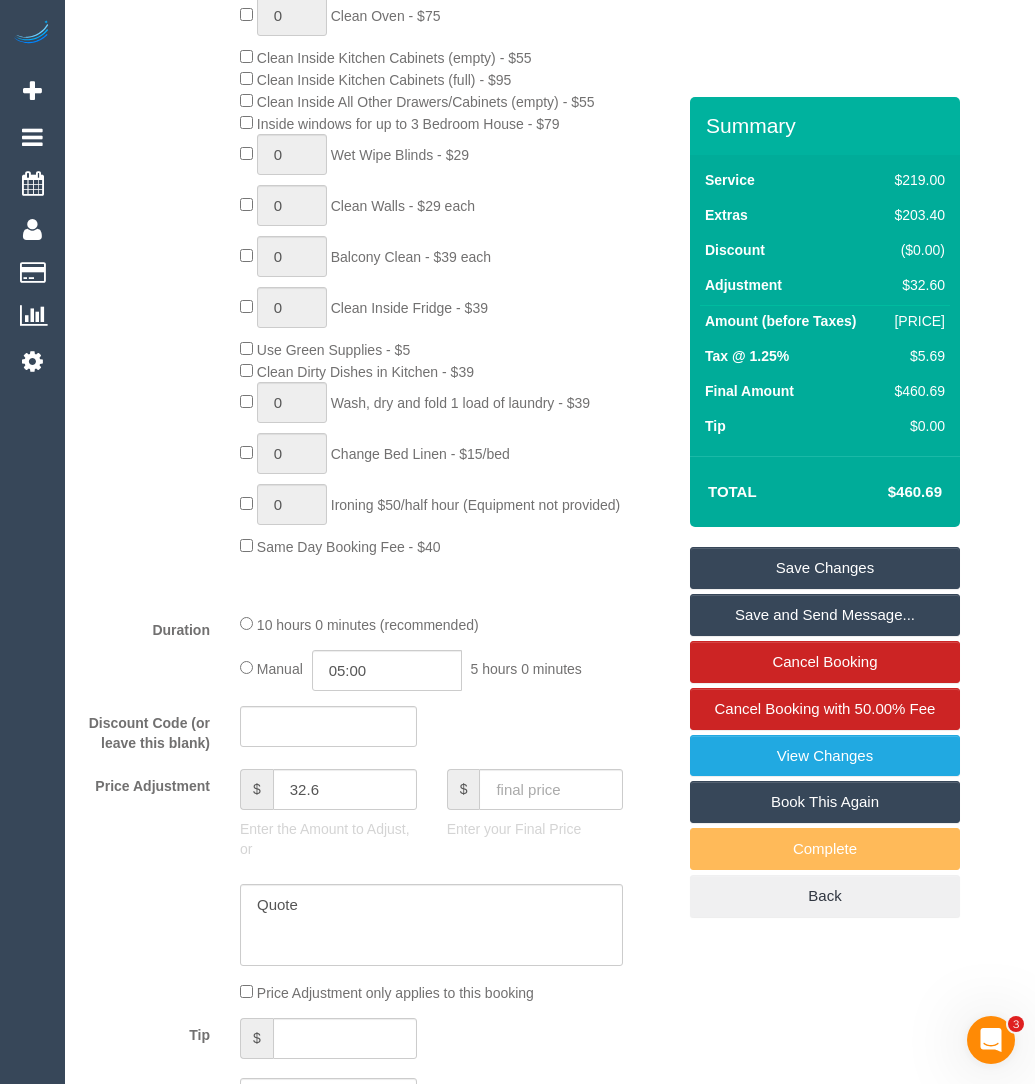 scroll, scrollTop: 1140, scrollLeft: 0, axis: vertical 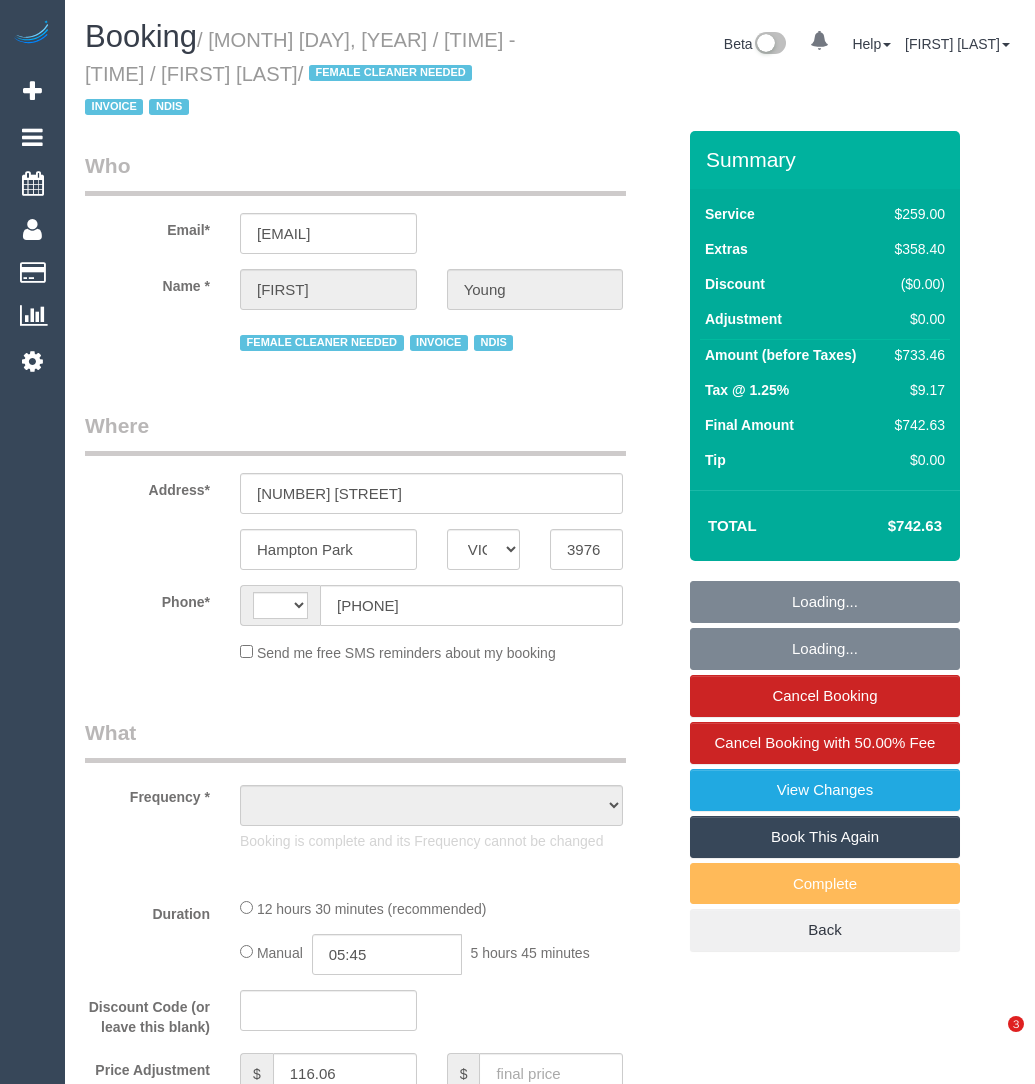 select on "VIC" 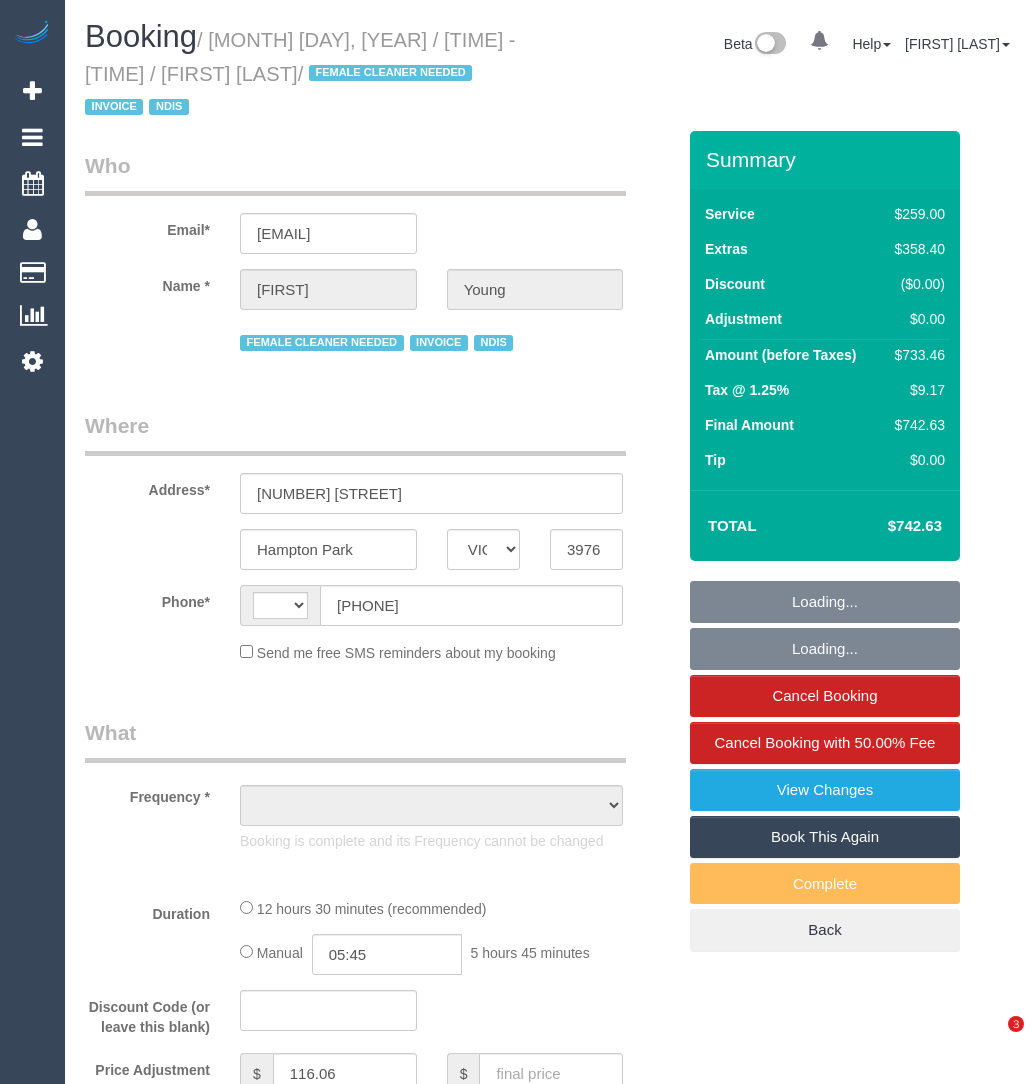 scroll, scrollTop: 0, scrollLeft: 0, axis: both 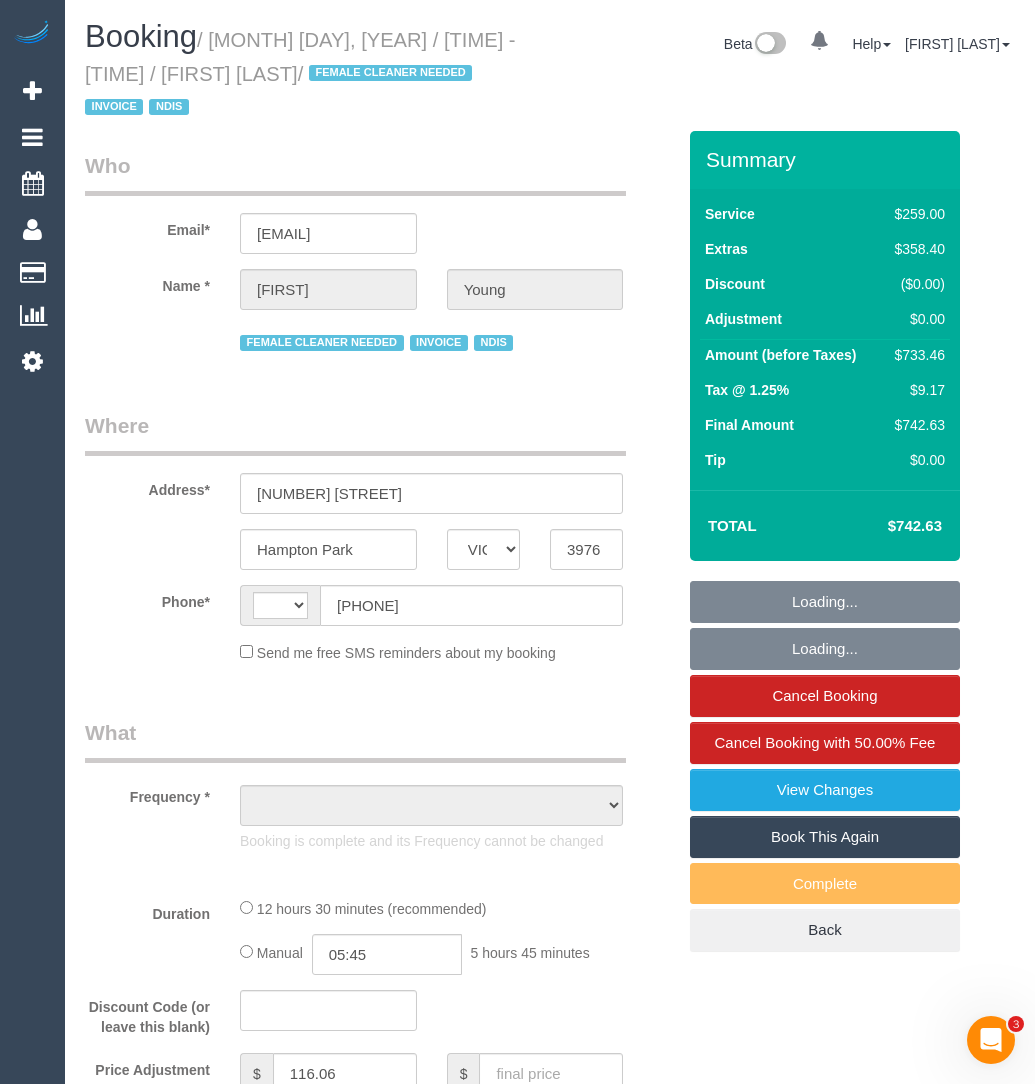 select on "string:AU" 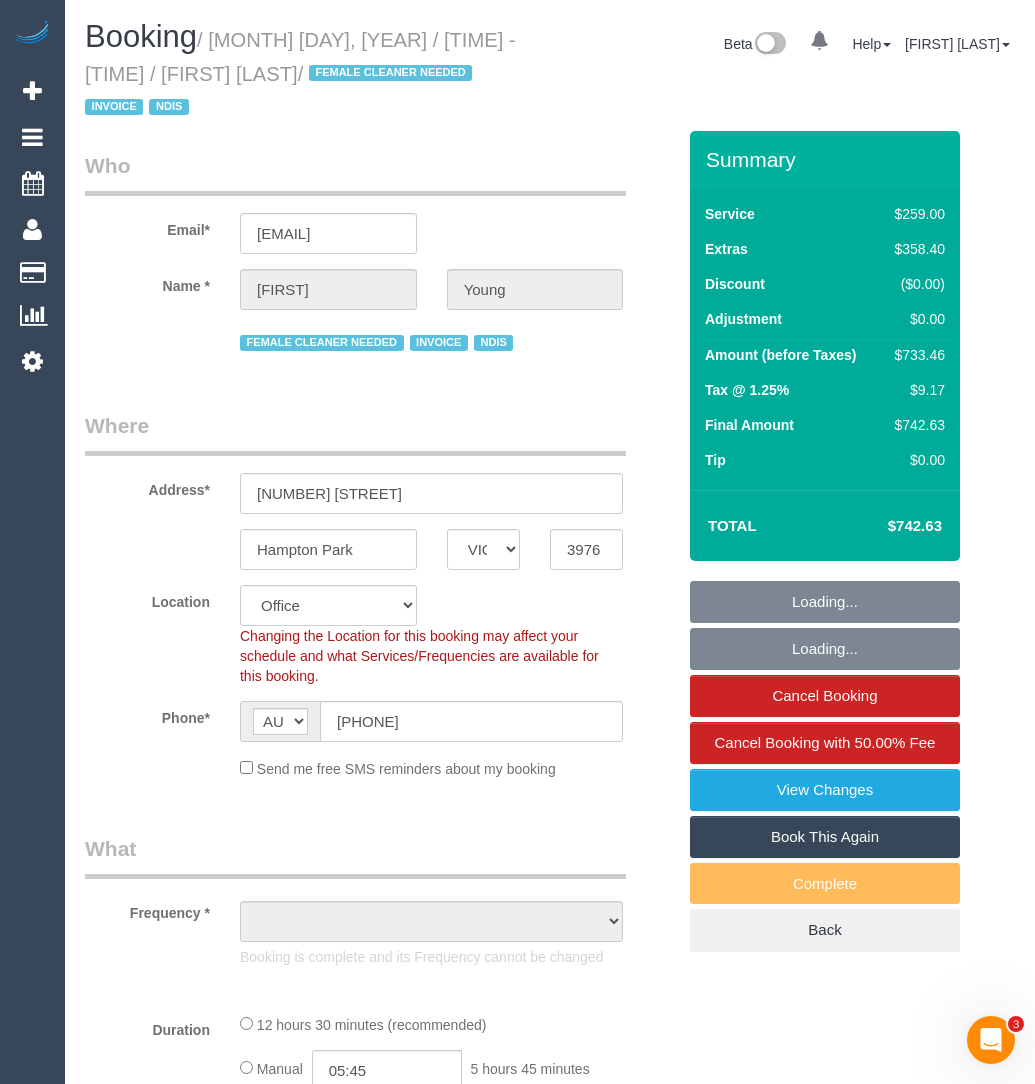 select on "number:28" 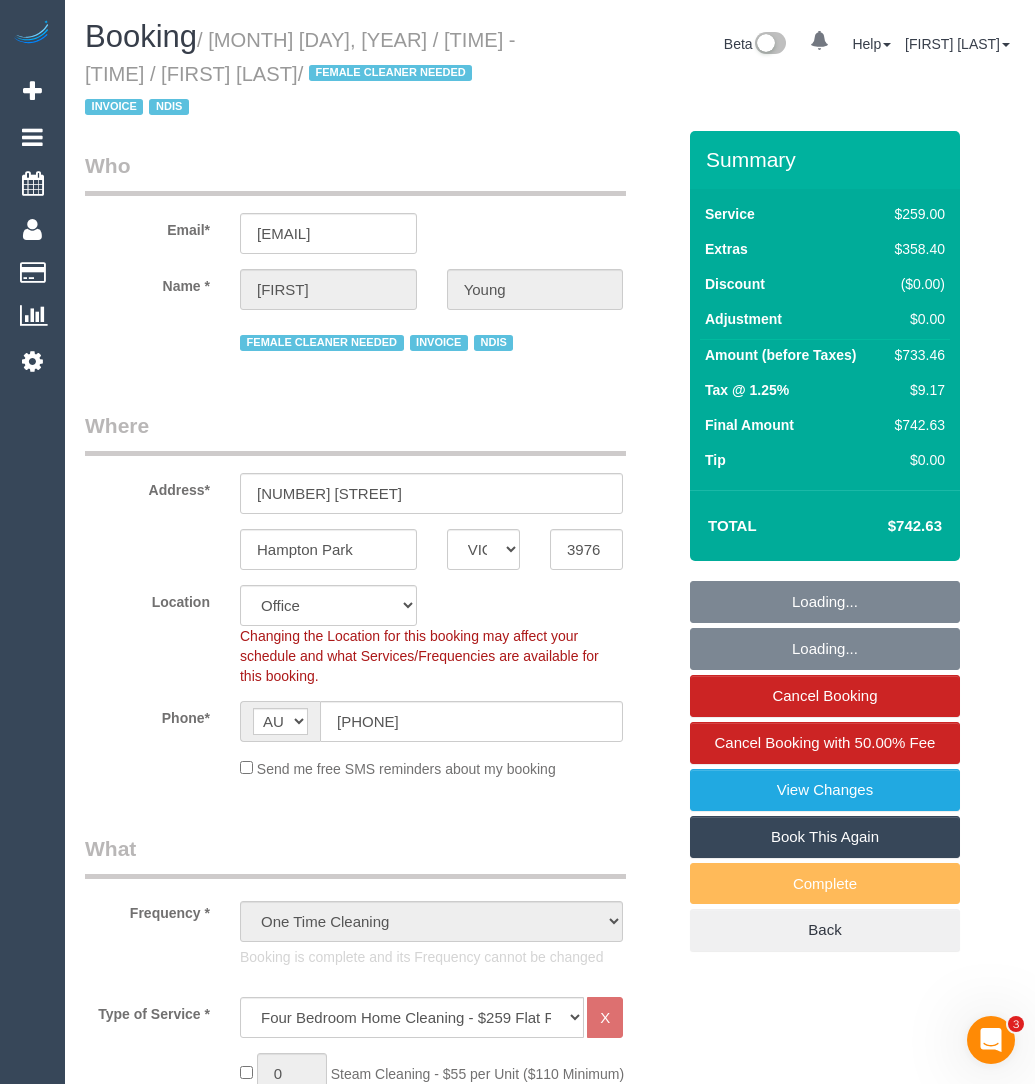 select on "object:2114" 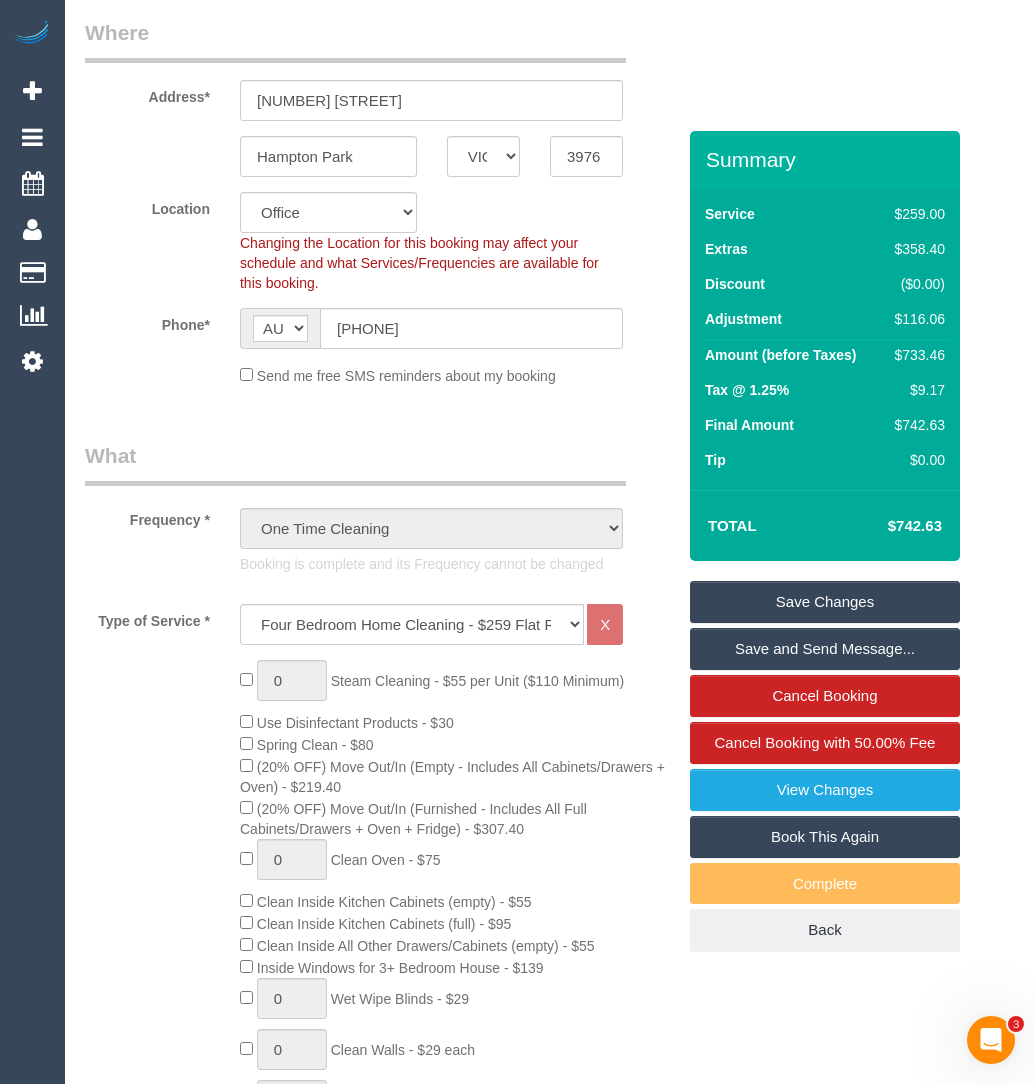scroll, scrollTop: 591, scrollLeft: 0, axis: vertical 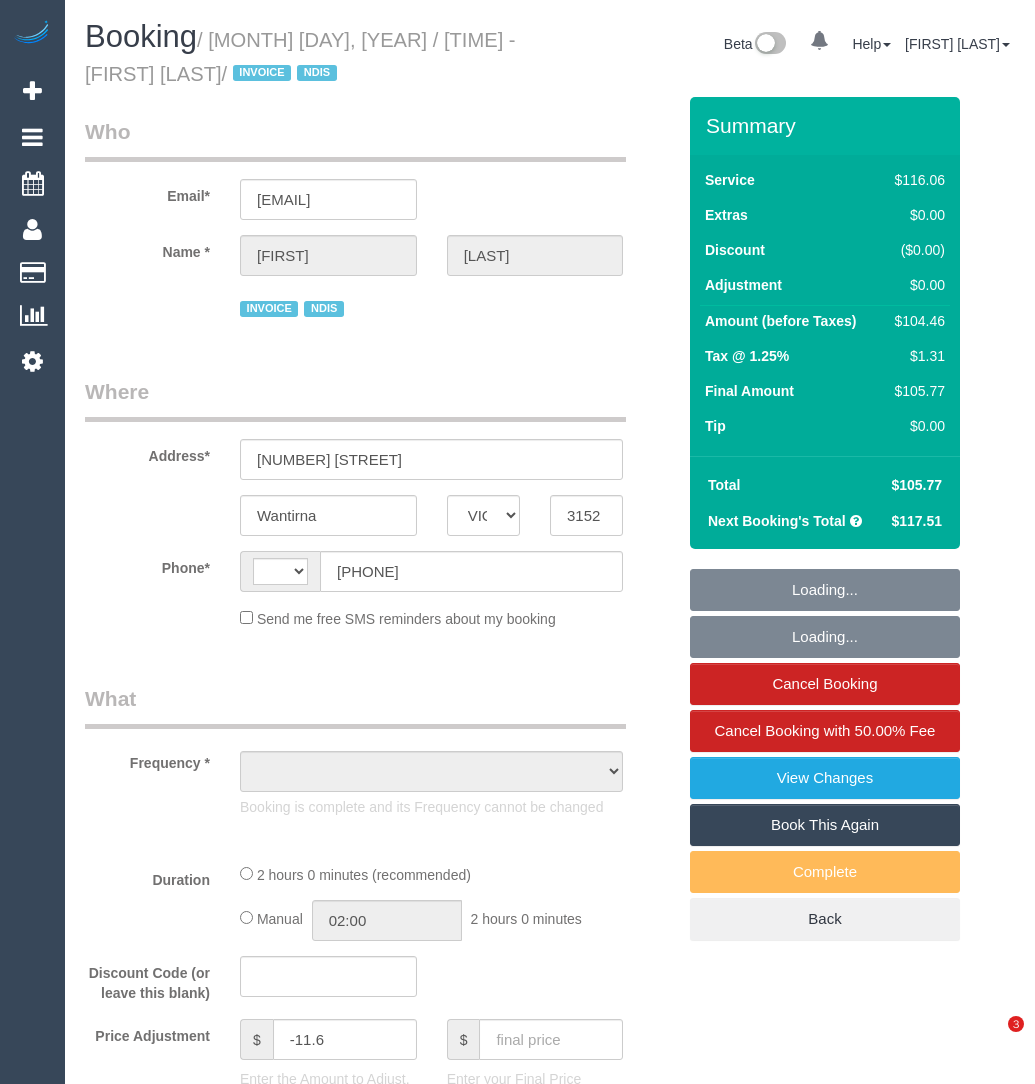 select on "VIC" 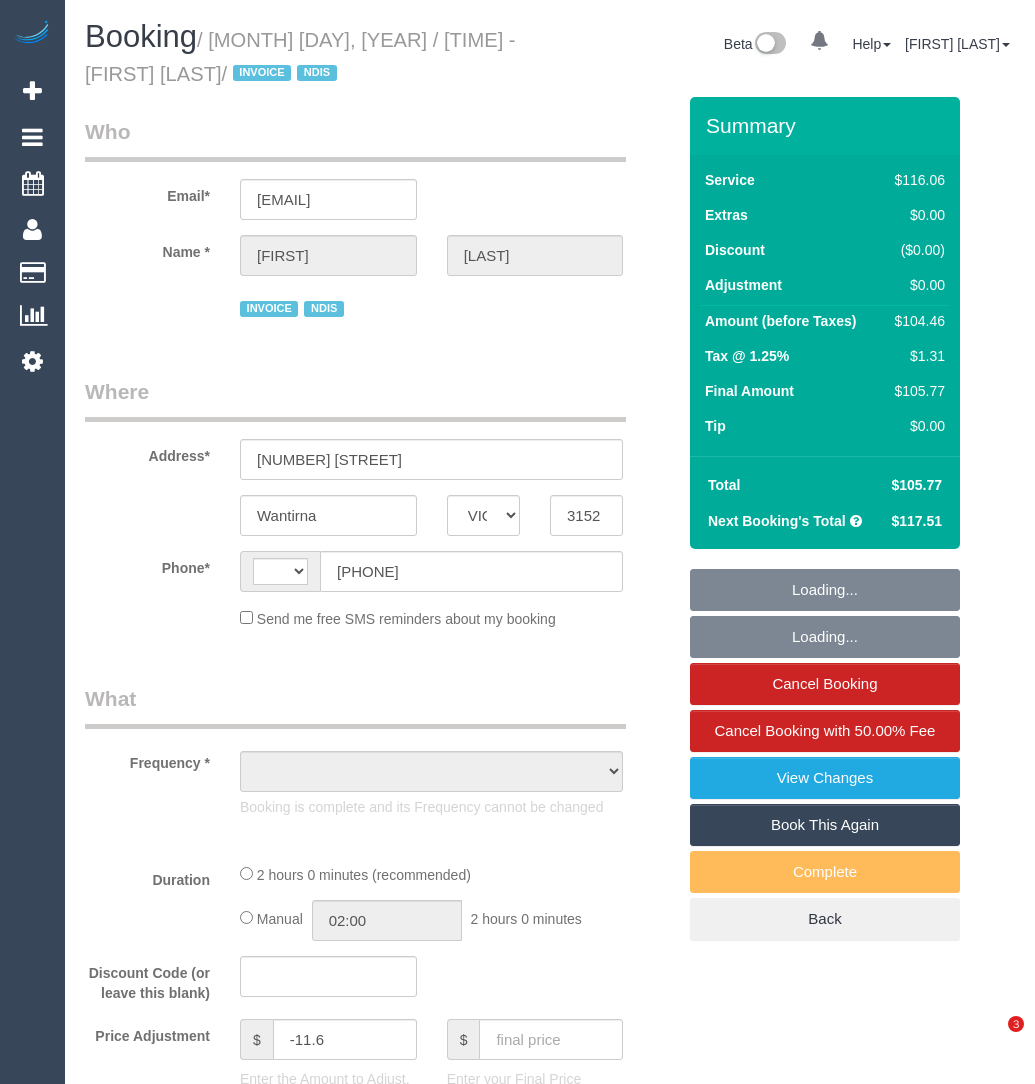 scroll, scrollTop: 0, scrollLeft: 0, axis: both 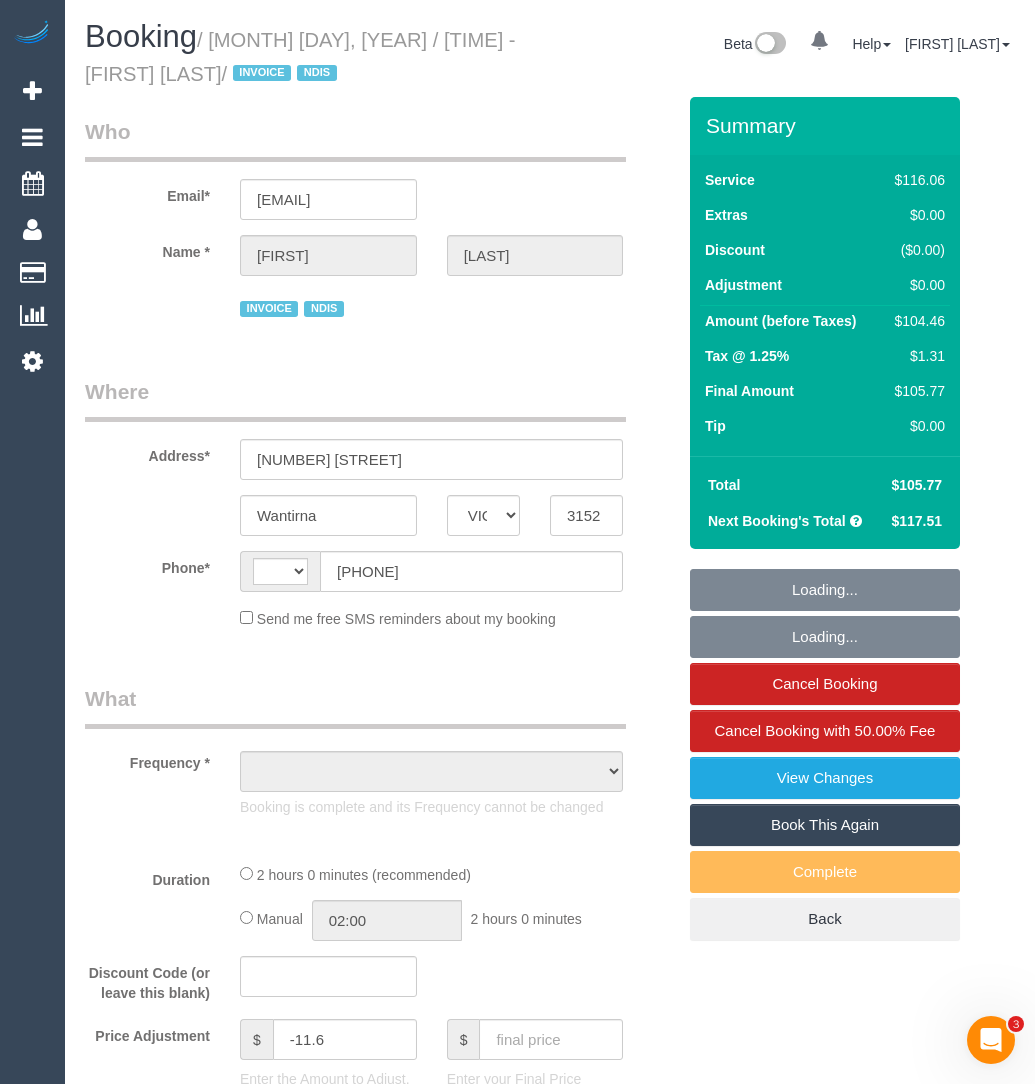 select on "string:AU" 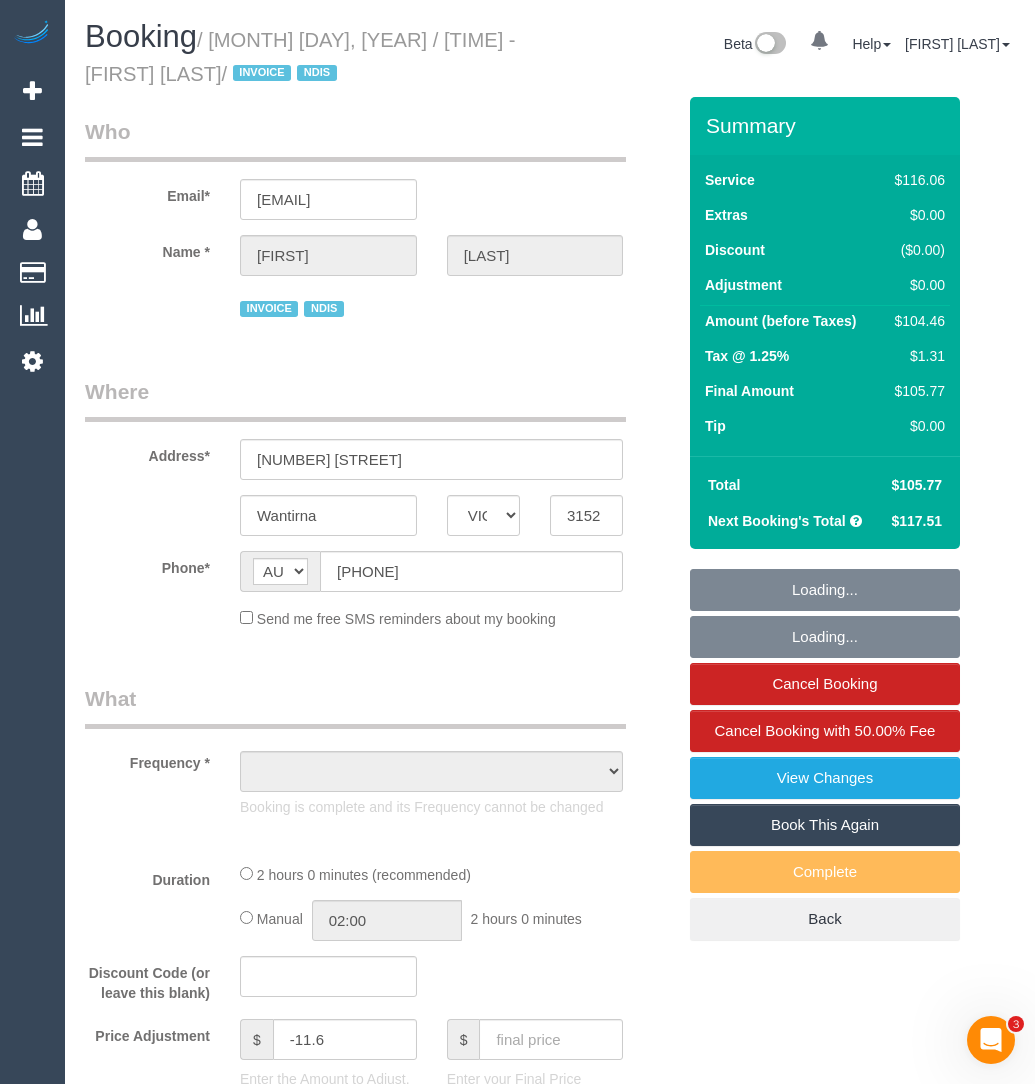 select on "object:722" 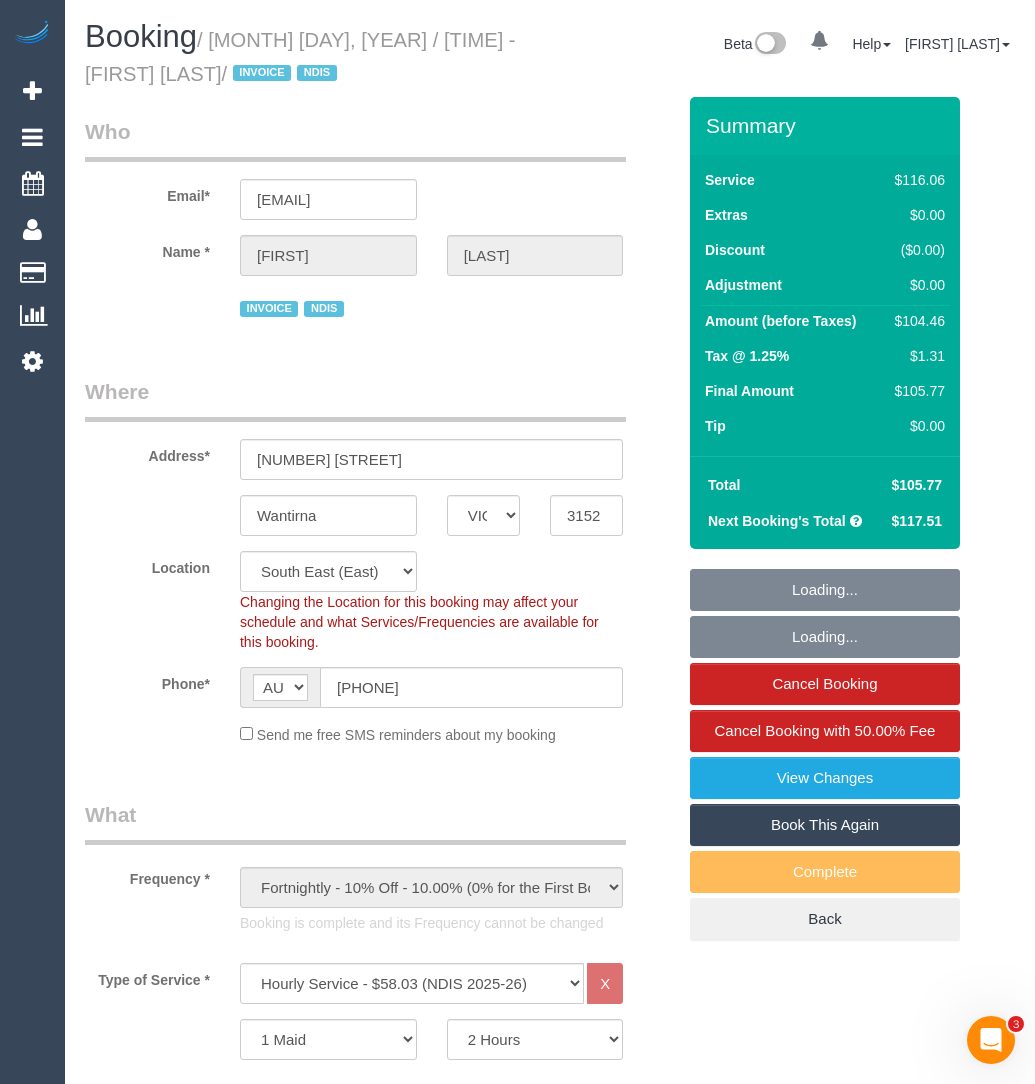 select on "spot1" 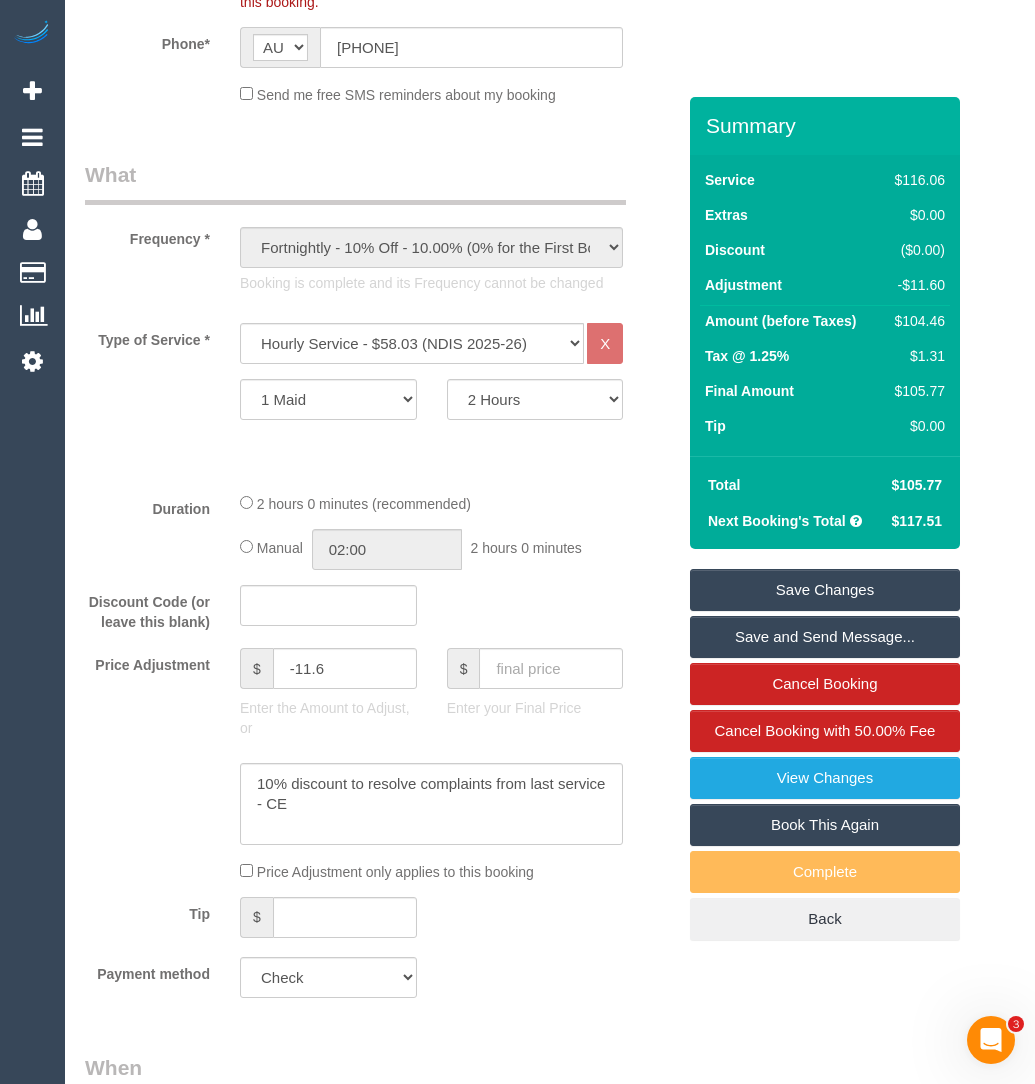 scroll, scrollTop: 648, scrollLeft: 0, axis: vertical 